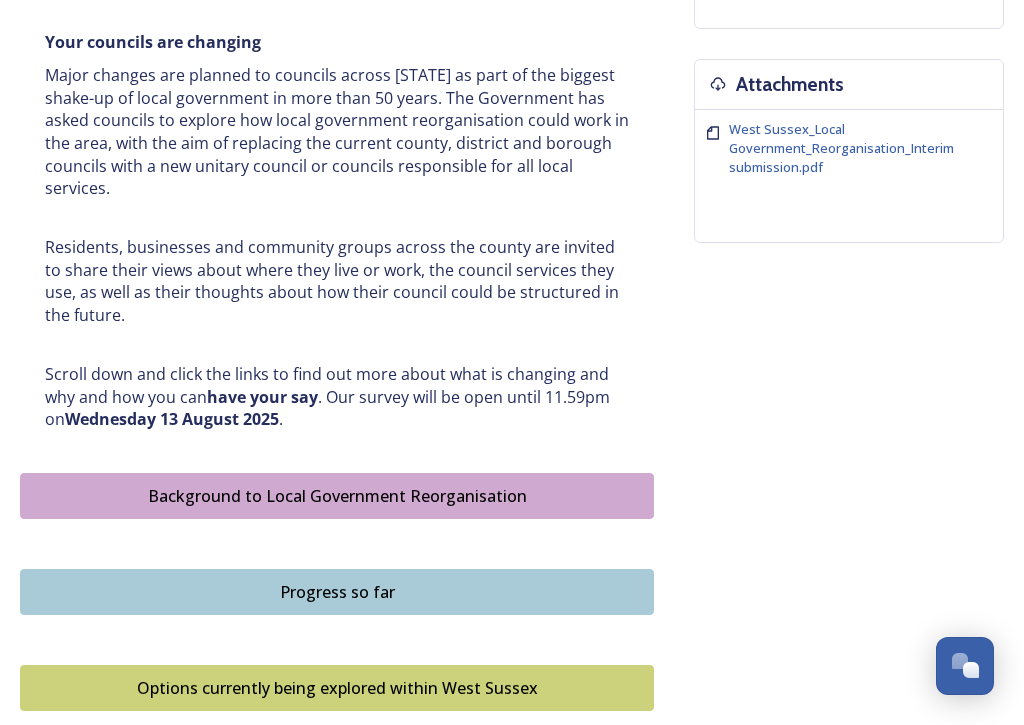 scroll, scrollTop: 753, scrollLeft: 0, axis: vertical 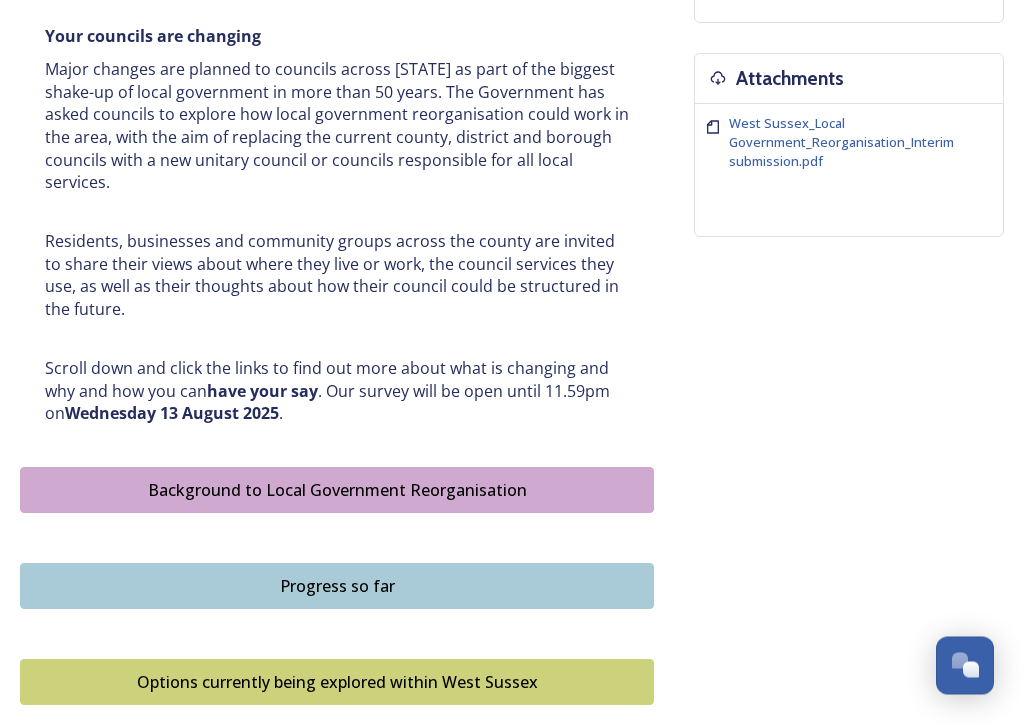 click on "Background to Local Government Reorganisation" at bounding box center (337, 491) 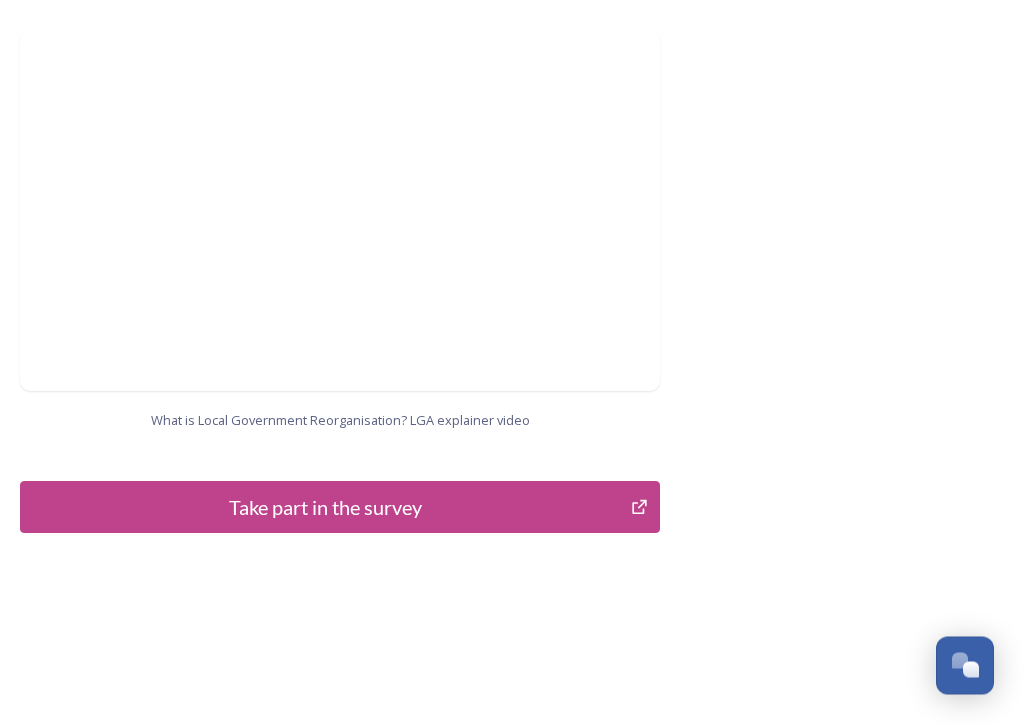 scroll, scrollTop: 2277, scrollLeft: 0, axis: vertical 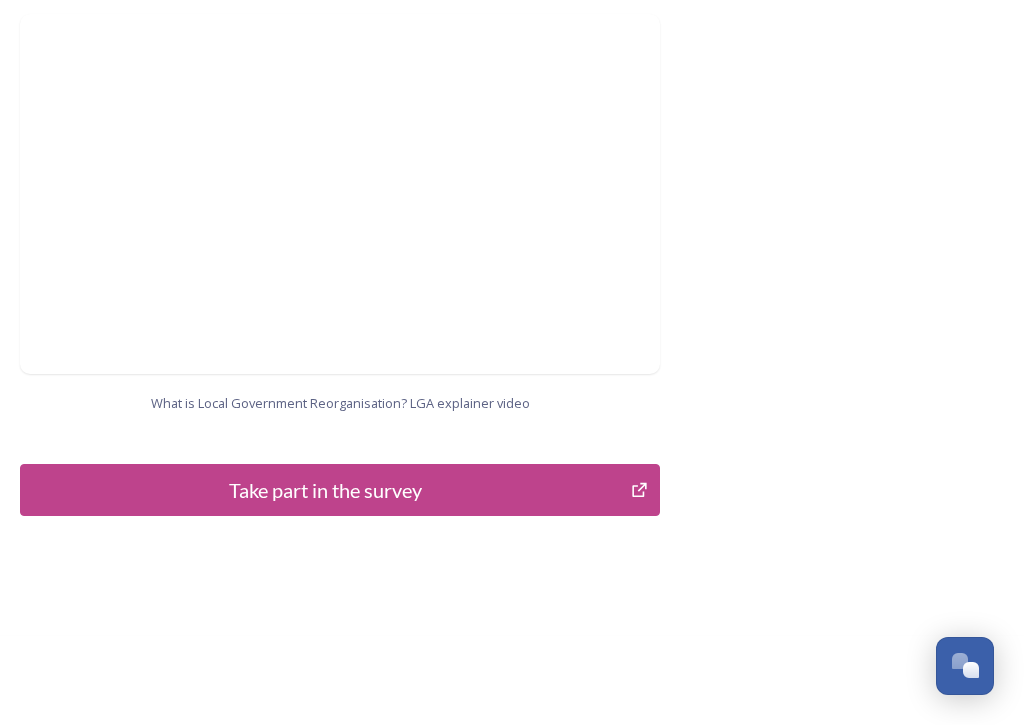 click on "Take part in the survey" at bounding box center (325, 490) 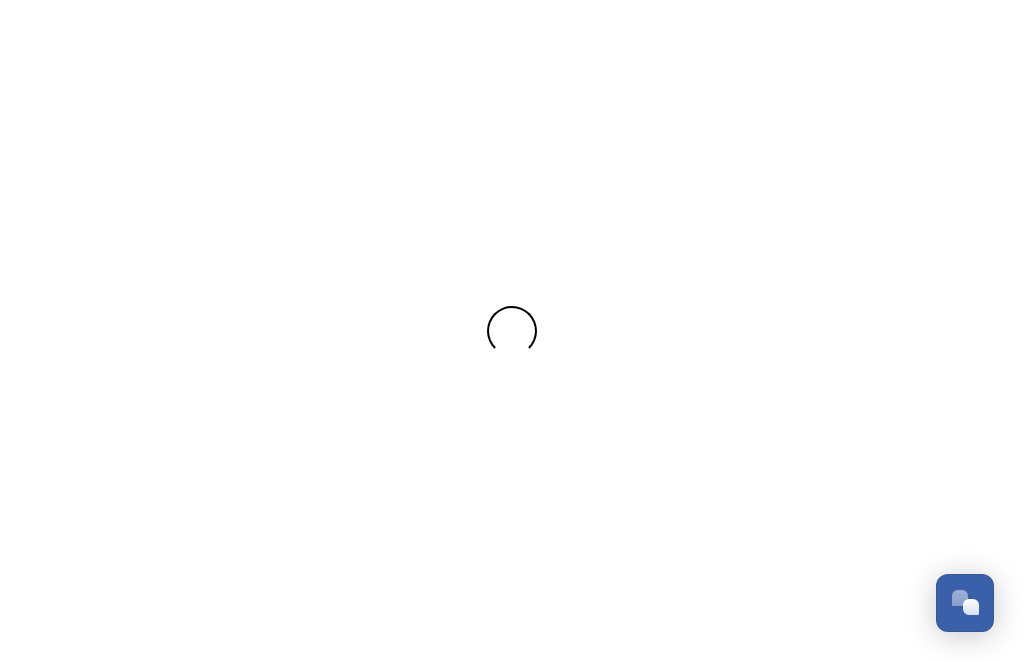 scroll, scrollTop: 0, scrollLeft: 0, axis: both 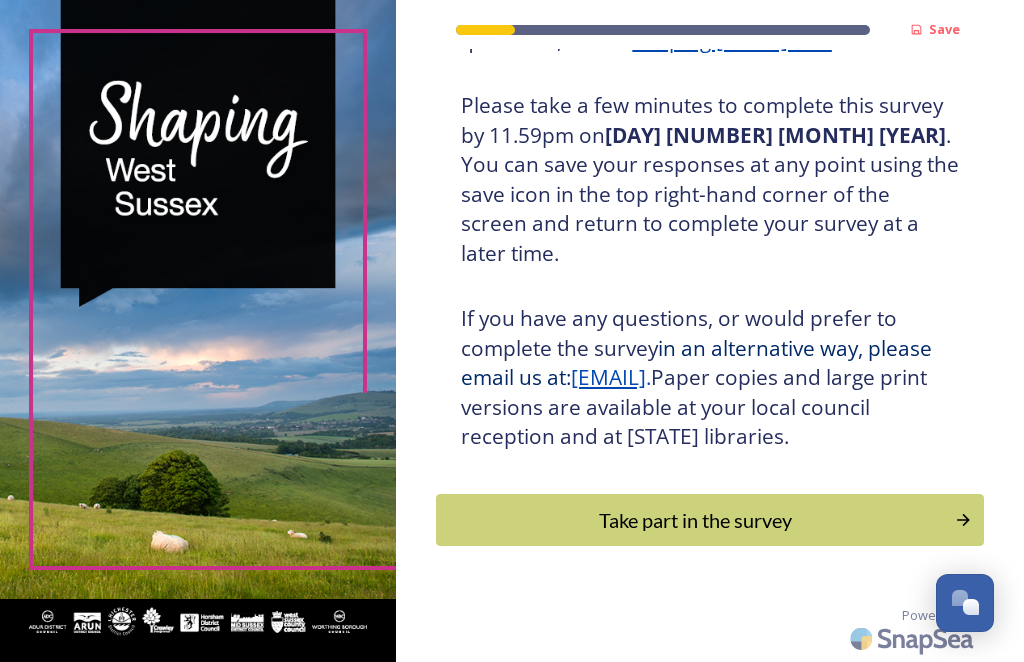 click on "Take part in the survey" at bounding box center (696, 520) 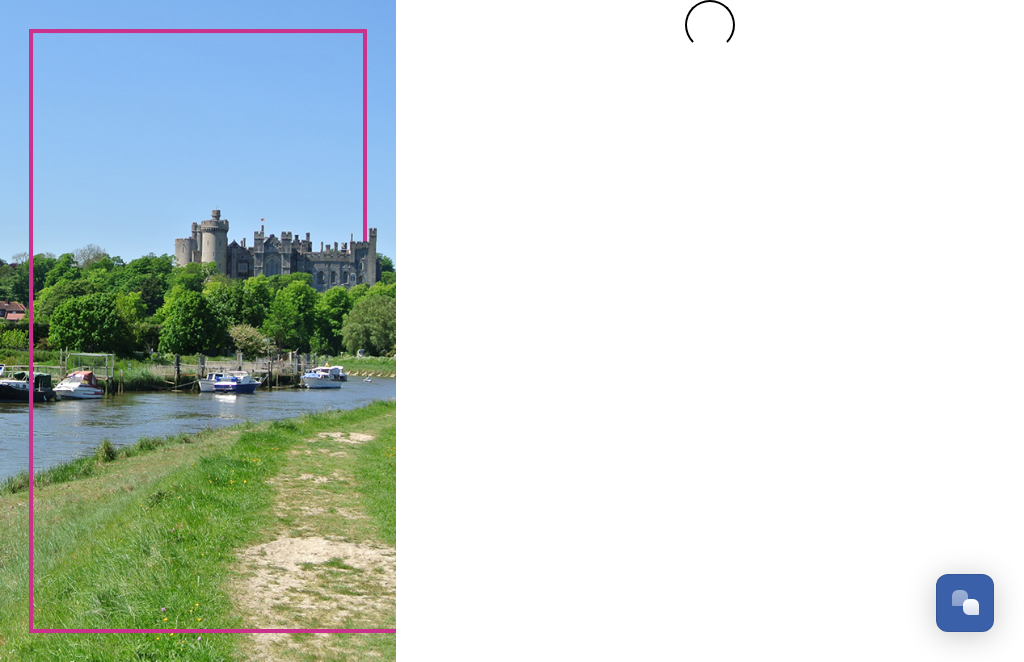scroll, scrollTop: 0, scrollLeft: 0, axis: both 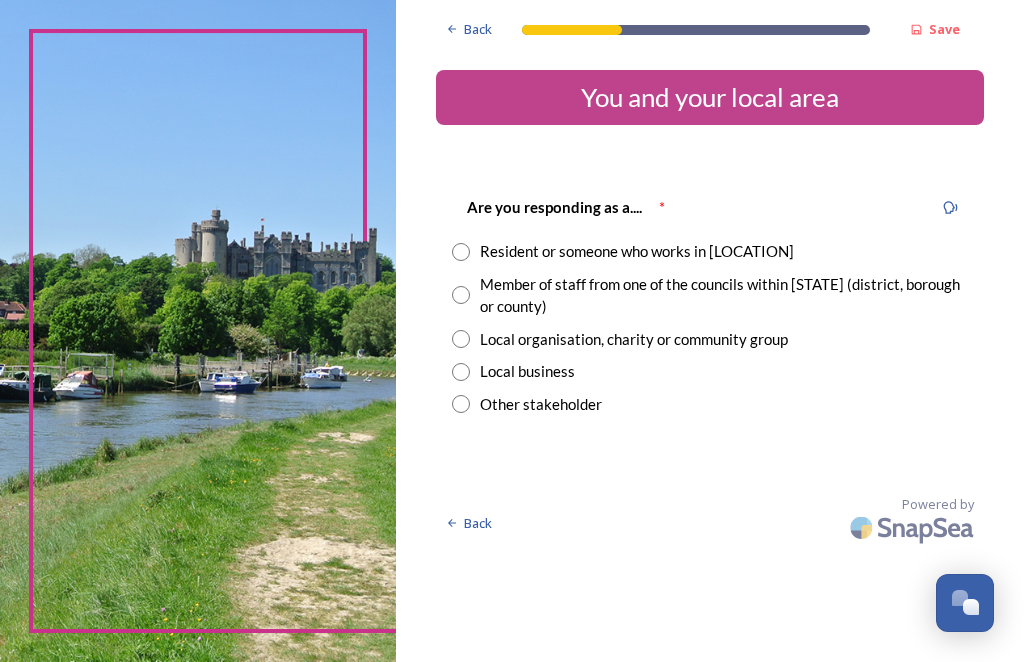 click at bounding box center [461, 252] 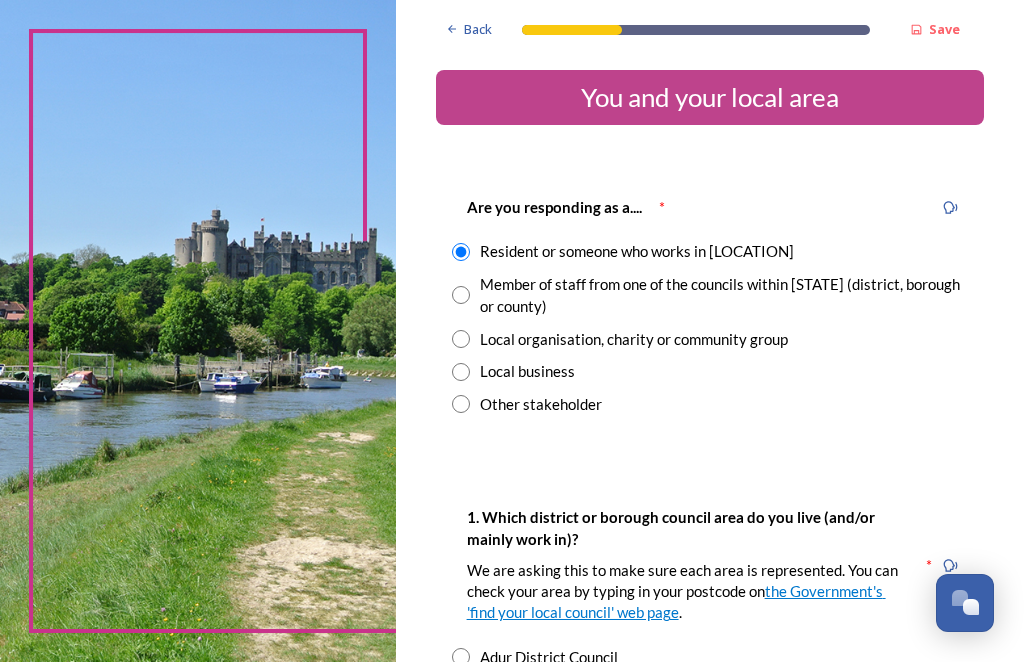 click at bounding box center (461, 295) 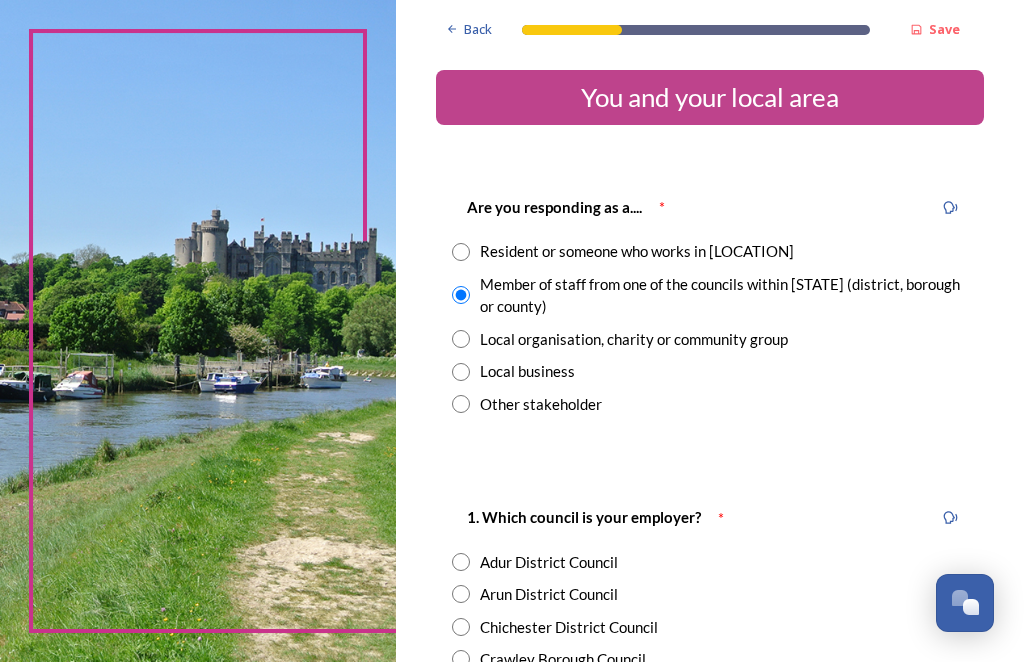 click at bounding box center [461, 252] 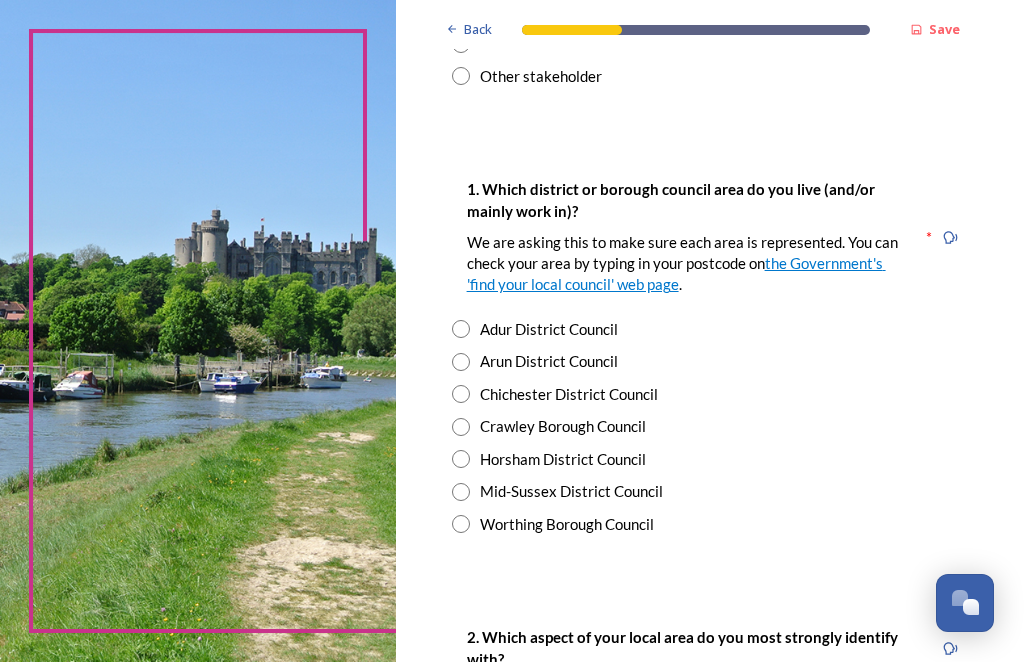 scroll, scrollTop: 328, scrollLeft: 0, axis: vertical 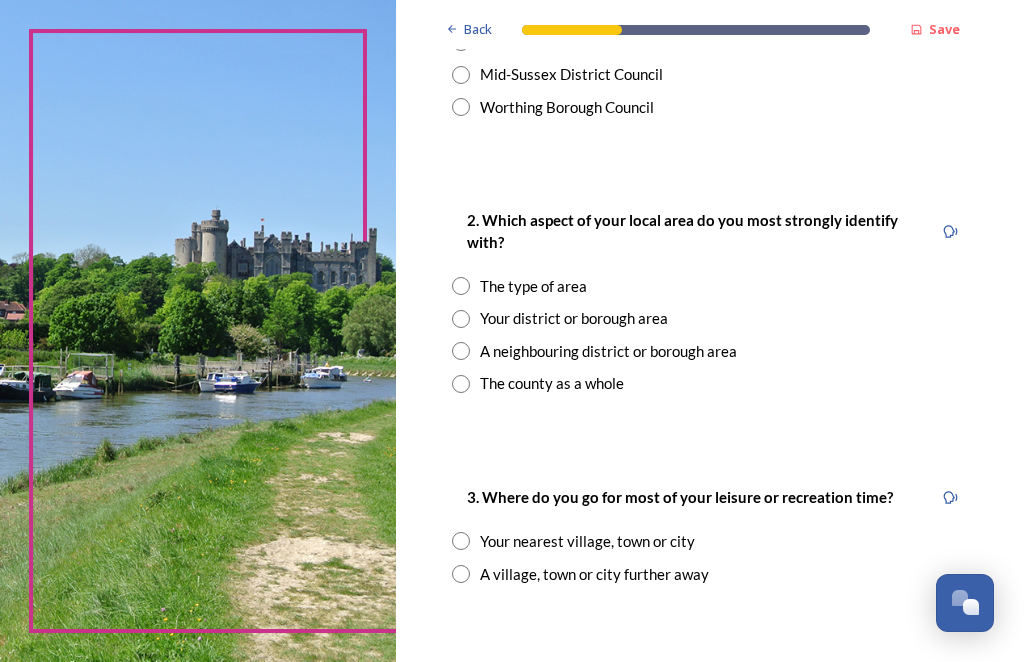 click at bounding box center (461, 384) 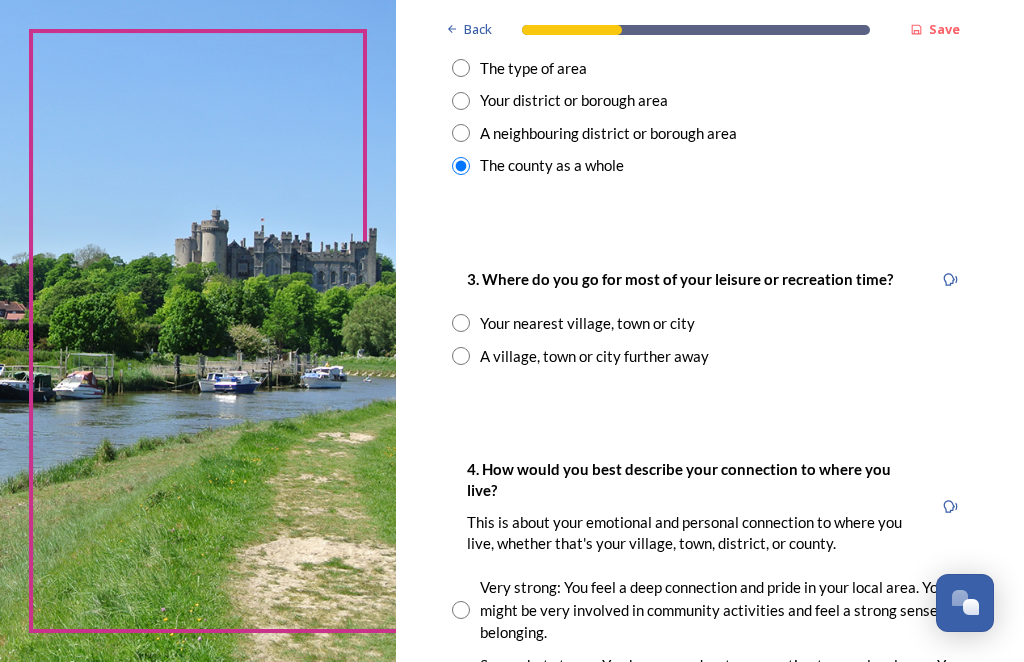 scroll, scrollTop: 965, scrollLeft: 0, axis: vertical 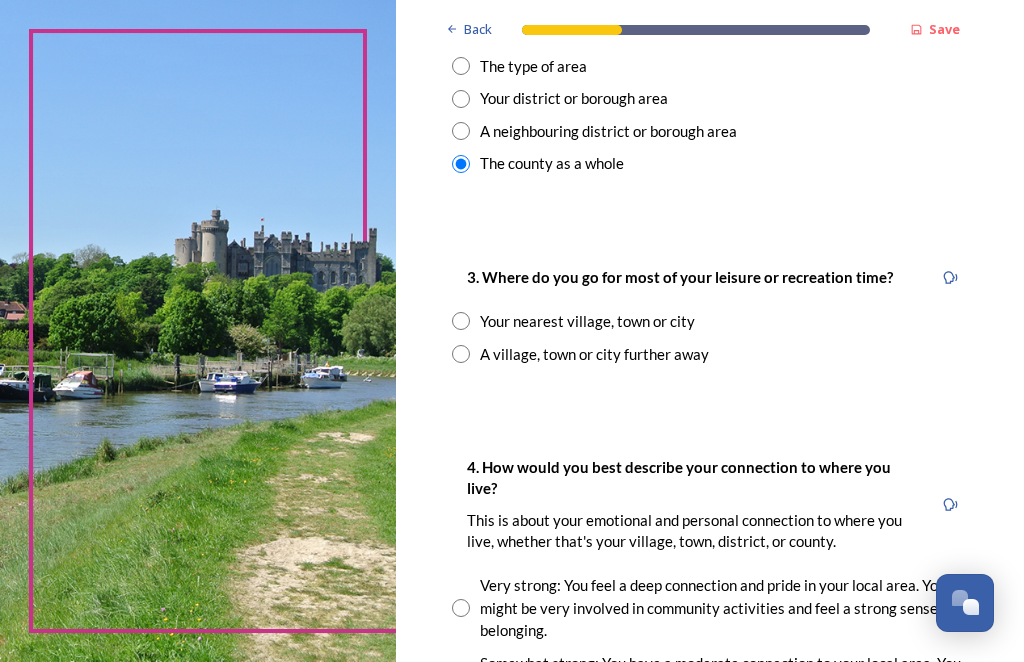 click at bounding box center [461, 321] 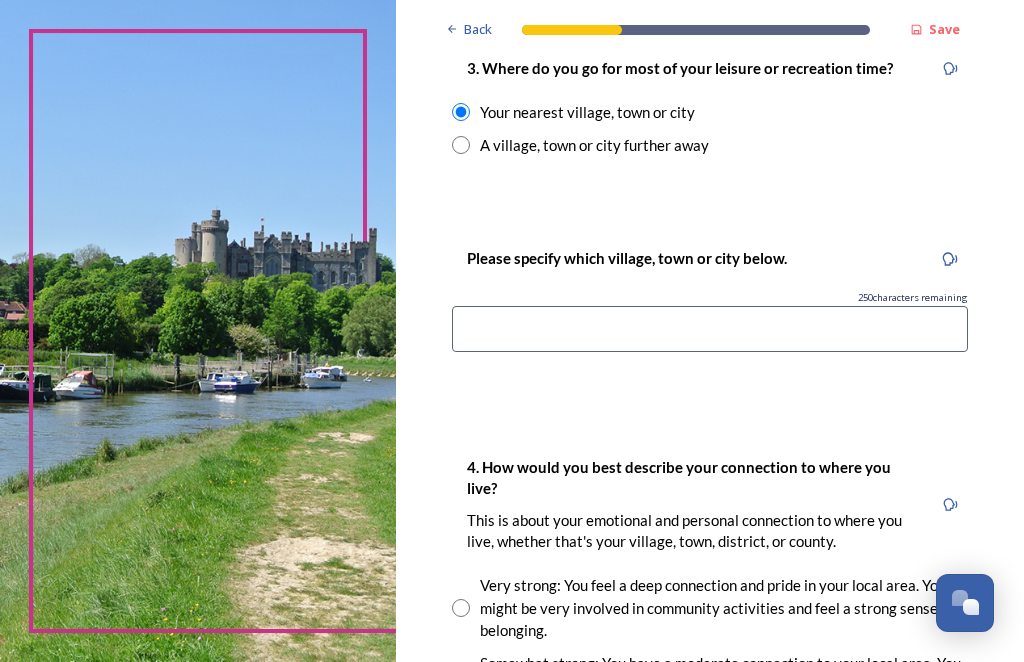 scroll, scrollTop: 1174, scrollLeft: 0, axis: vertical 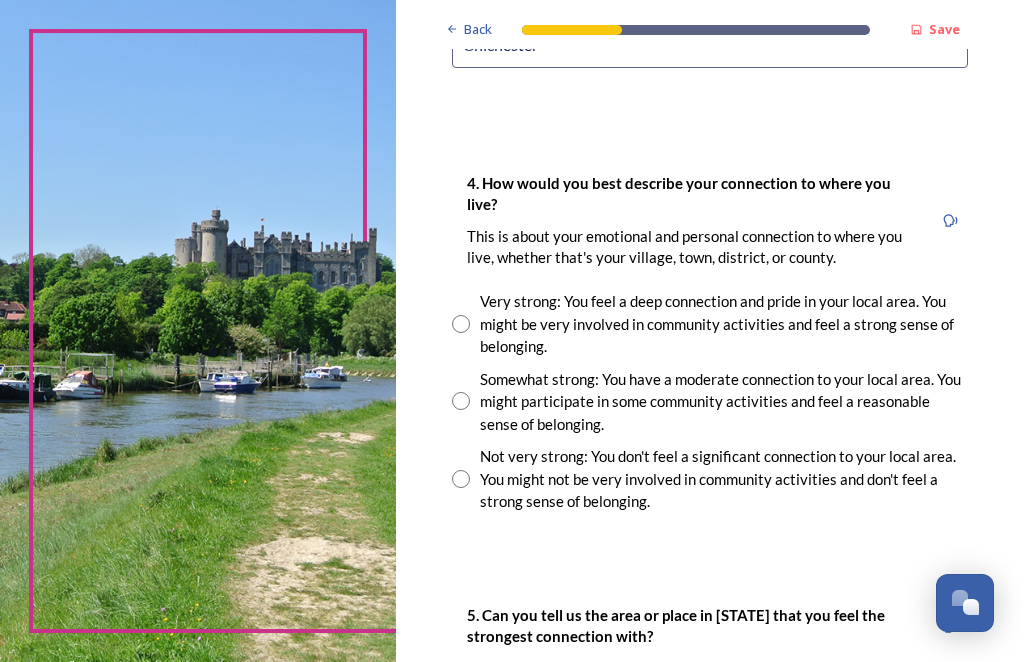 type on "Chichester" 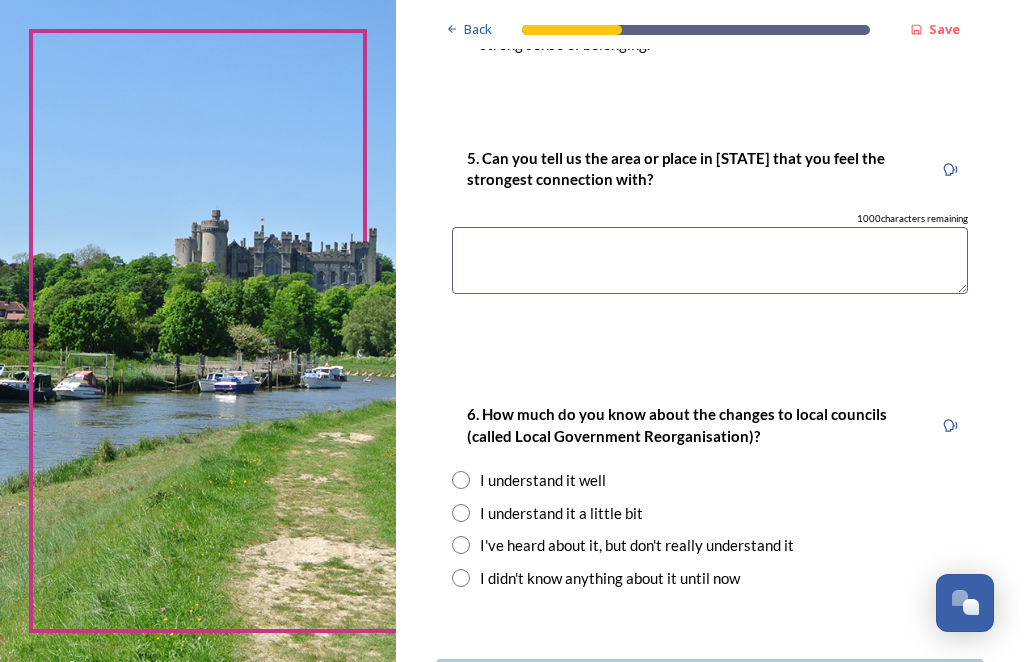 scroll, scrollTop: 1919, scrollLeft: 0, axis: vertical 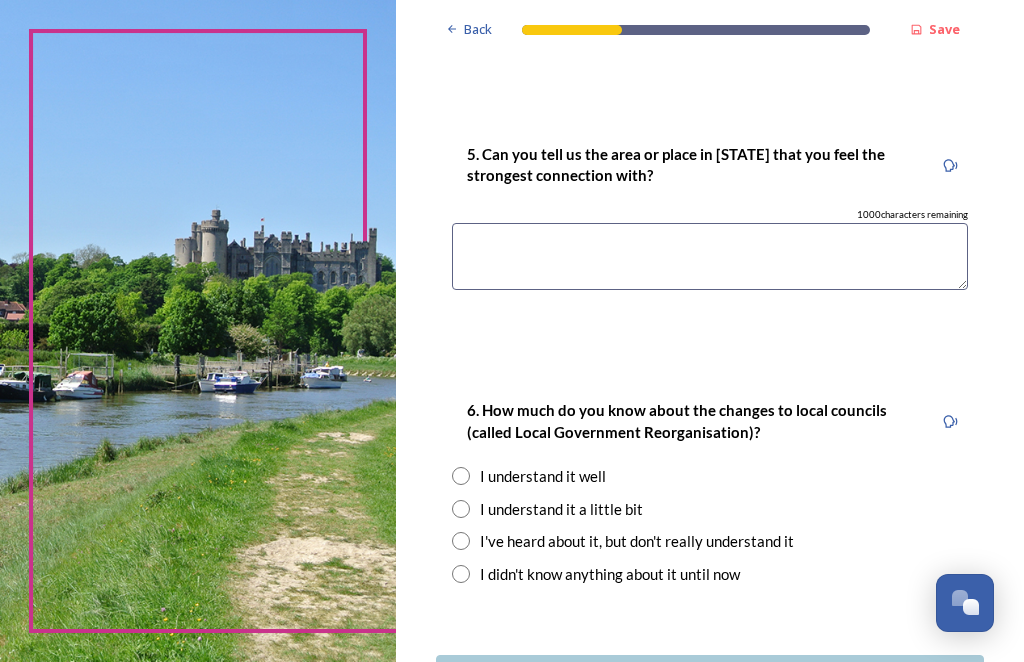 click at bounding box center (710, 256) 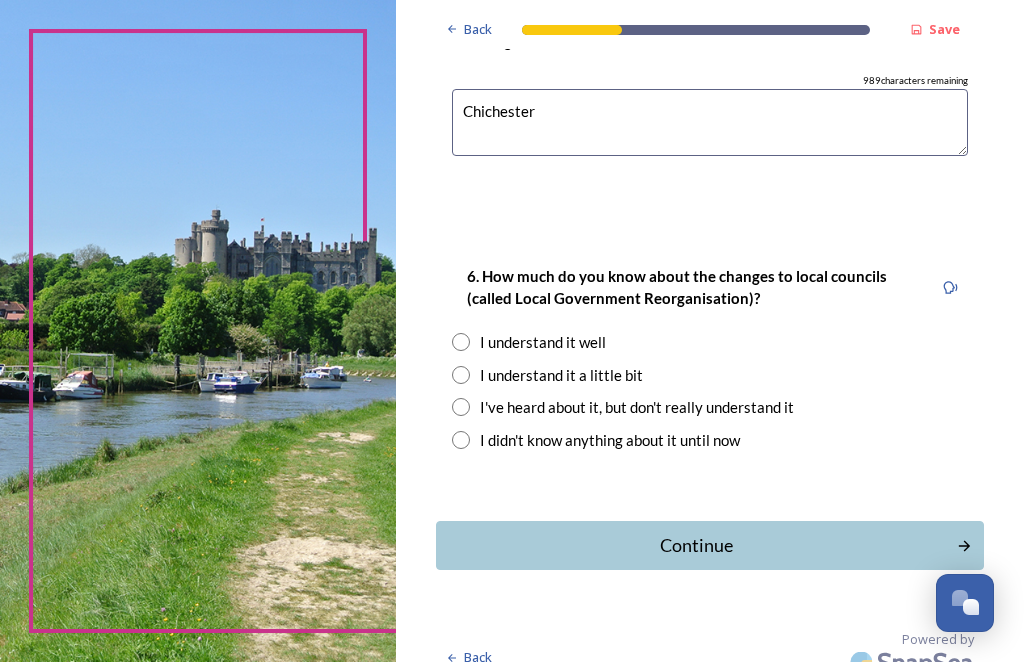 scroll, scrollTop: 2052, scrollLeft: 0, axis: vertical 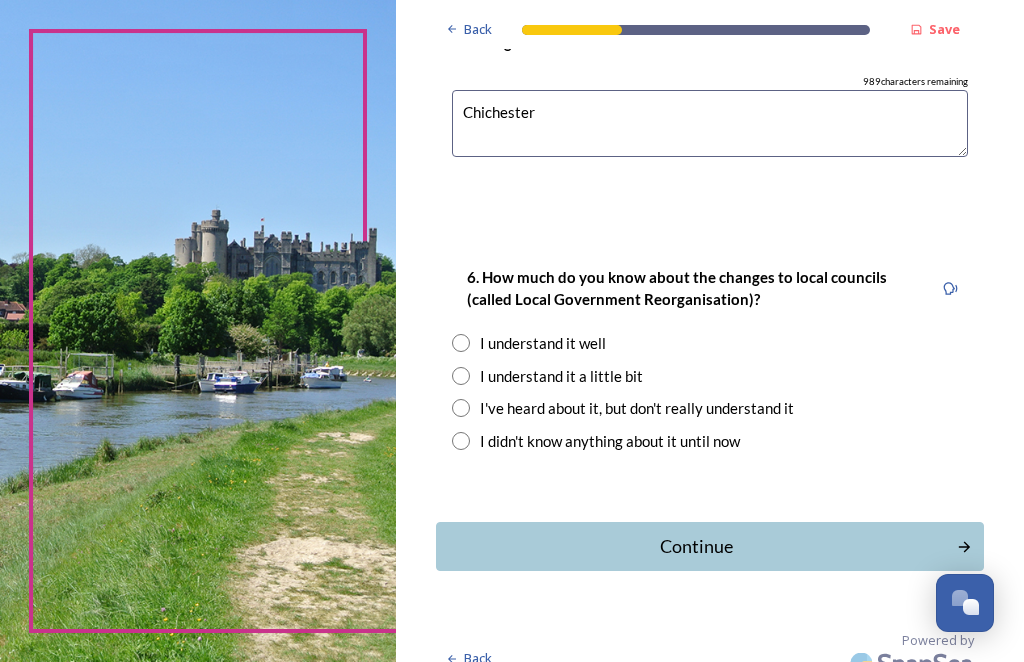 type on "Chichester" 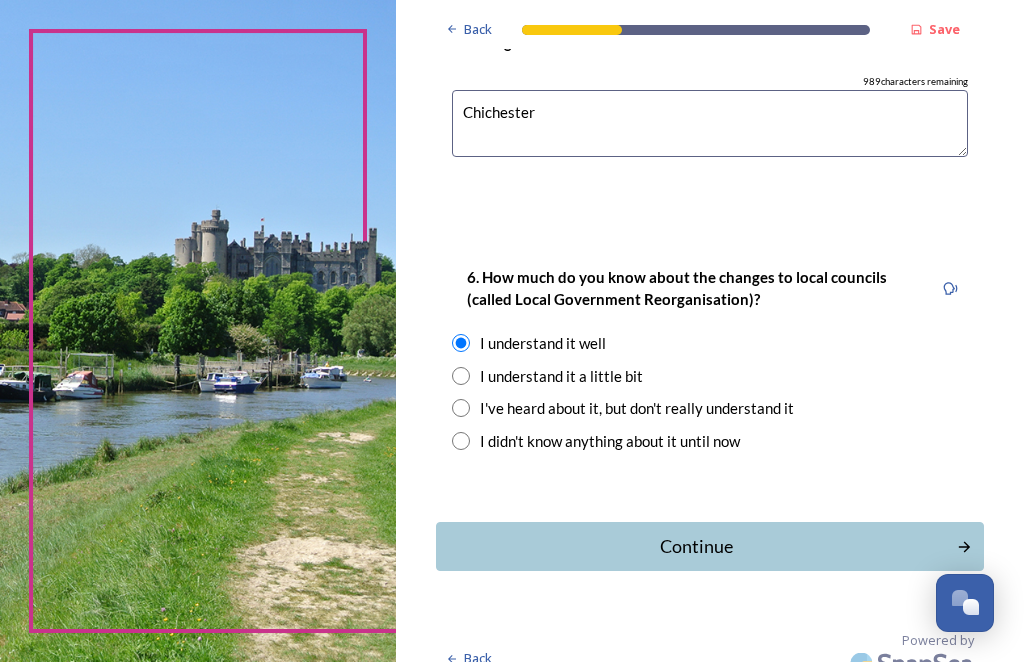 click on "Continue" at bounding box center (696, 546) 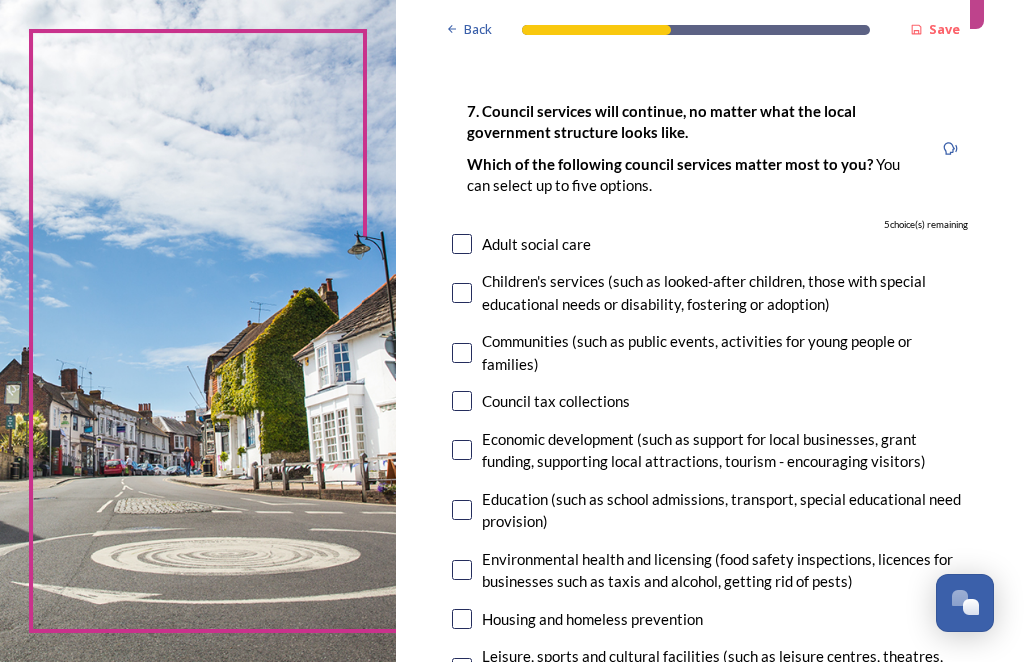 scroll, scrollTop: 98, scrollLeft: 0, axis: vertical 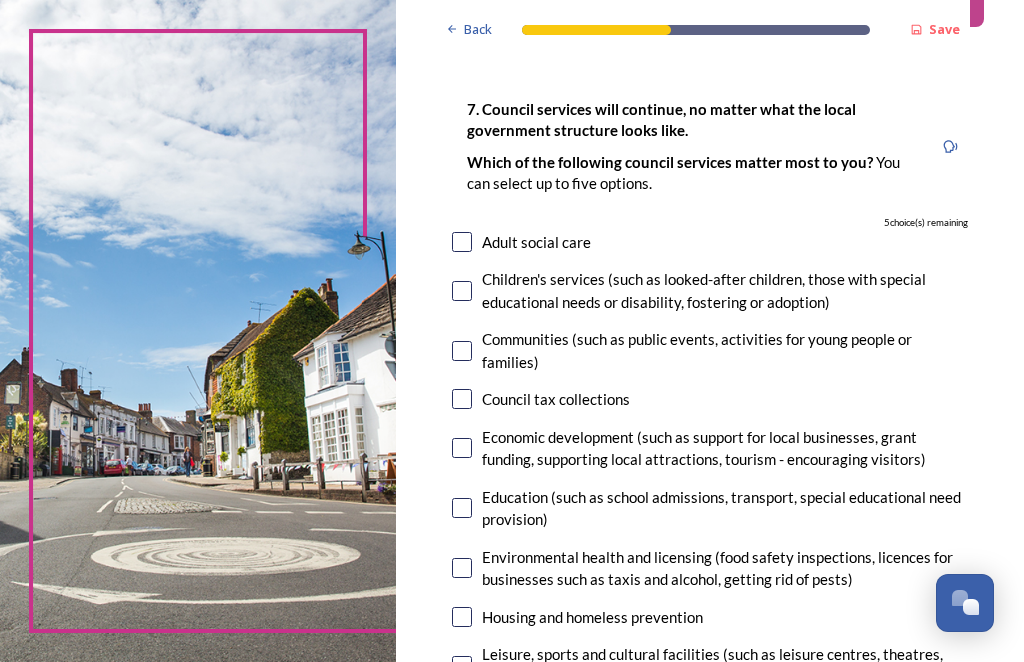 click at bounding box center [462, 448] 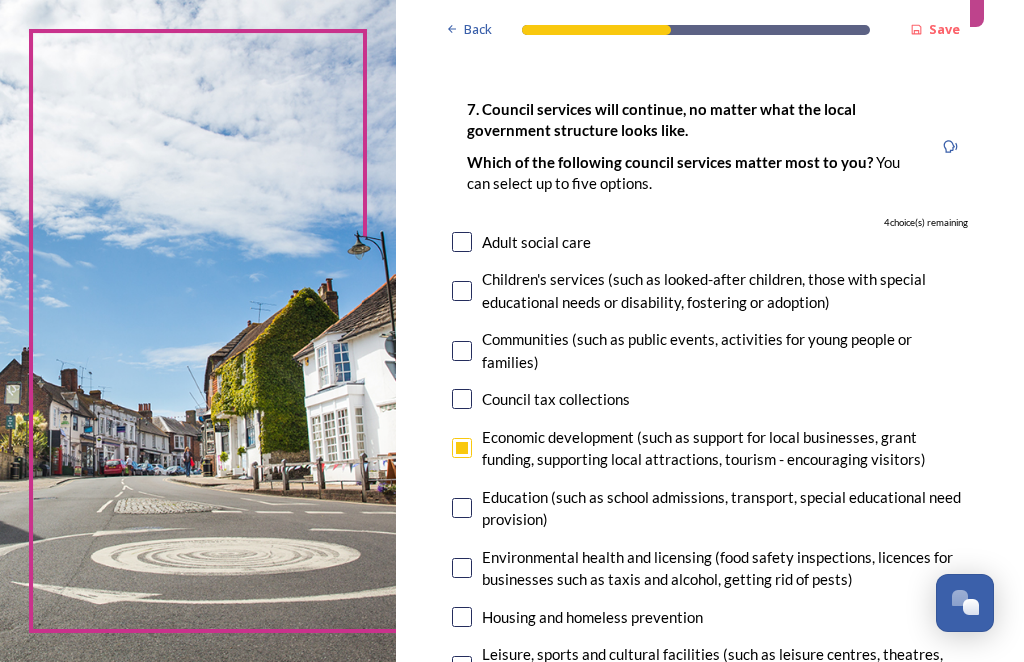 click at bounding box center (462, 568) 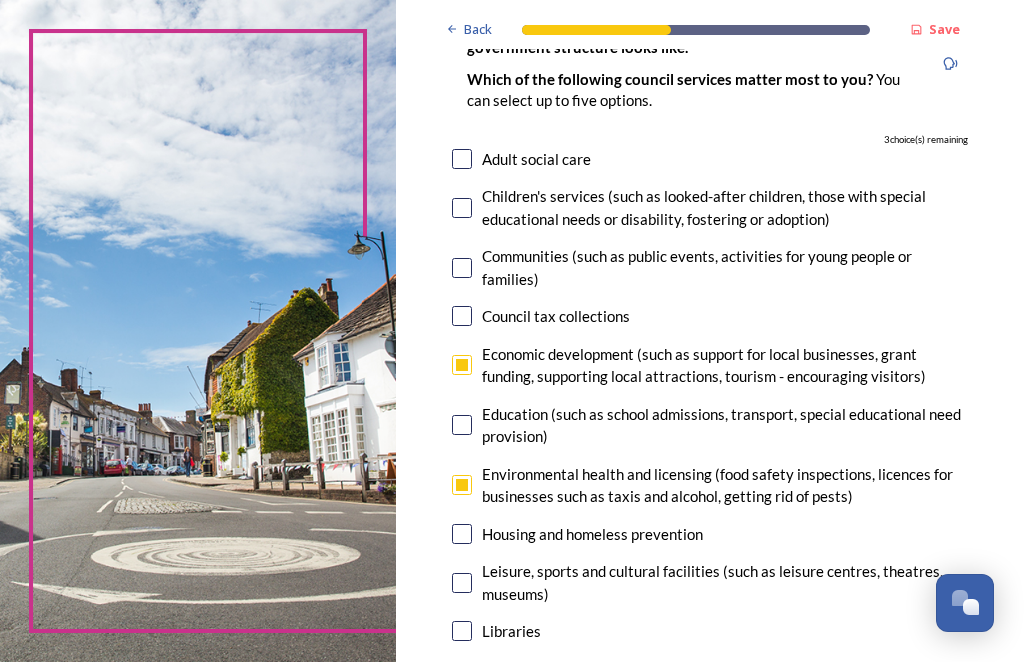 scroll, scrollTop: 181, scrollLeft: 0, axis: vertical 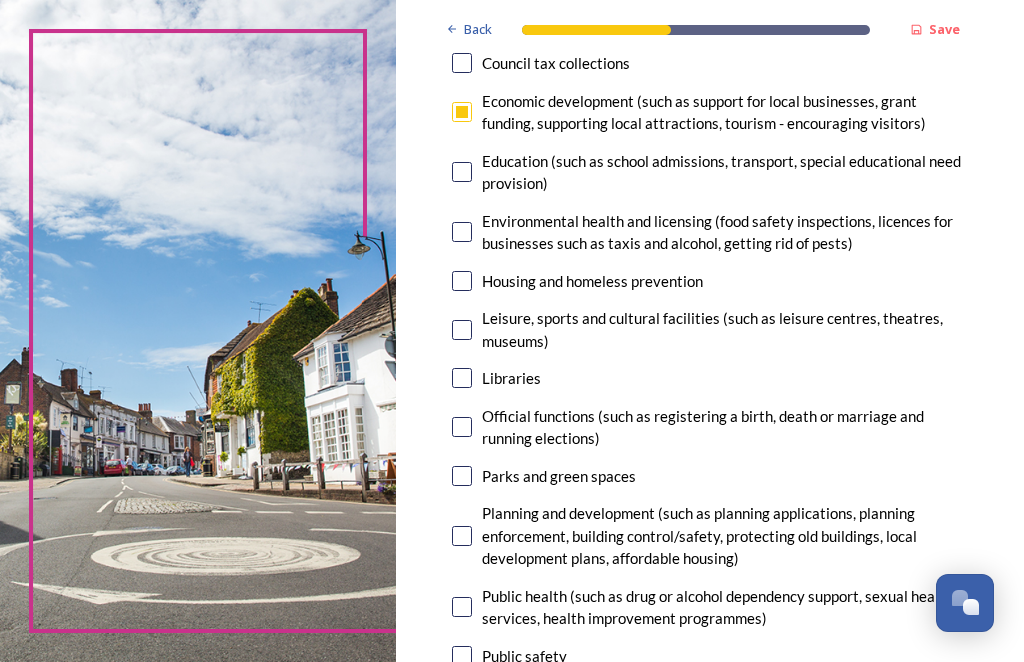 click at bounding box center [462, 607] 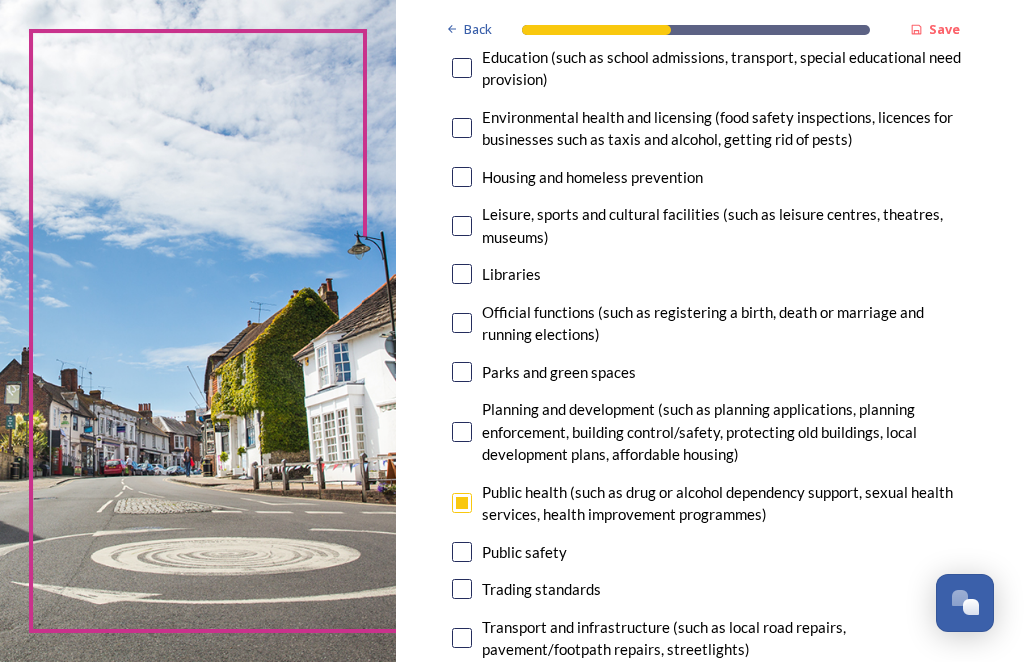 scroll, scrollTop: 539, scrollLeft: 0, axis: vertical 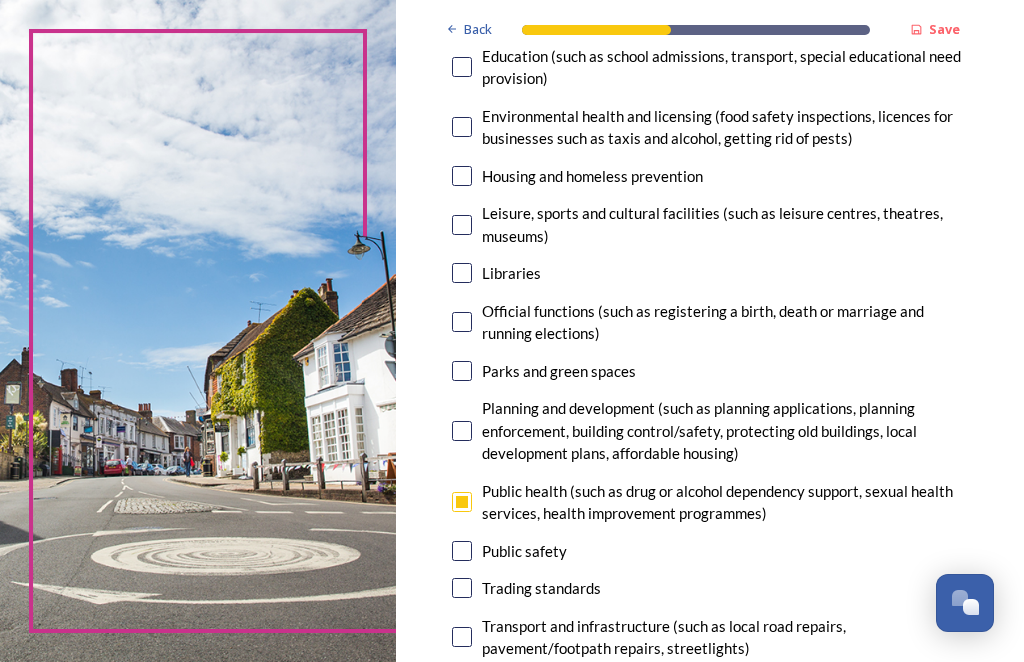 click at bounding box center [462, 225] 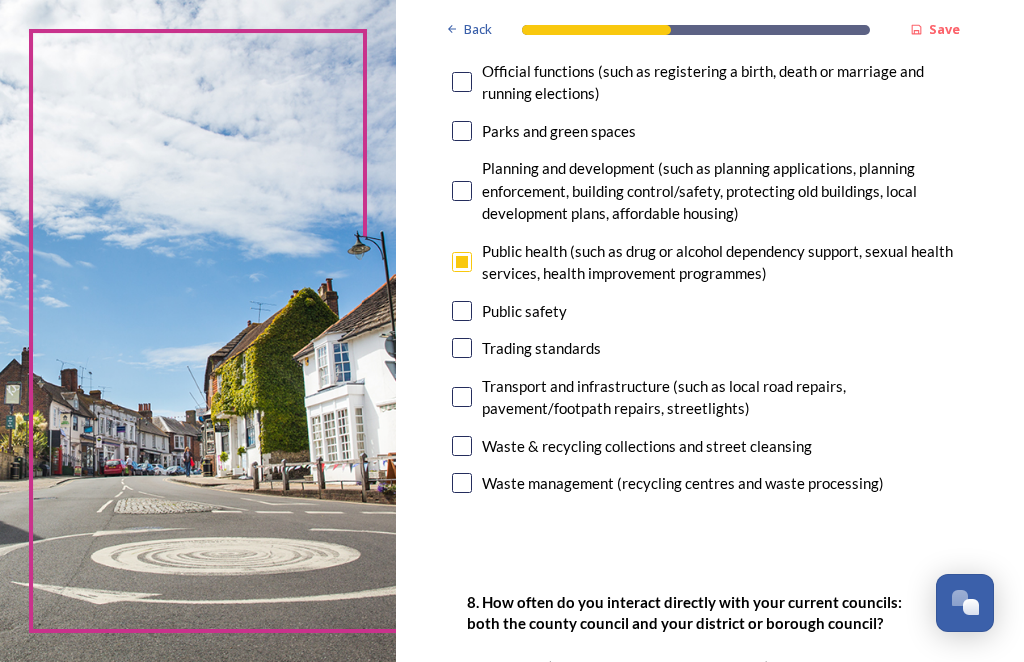 scroll, scrollTop: 779, scrollLeft: 0, axis: vertical 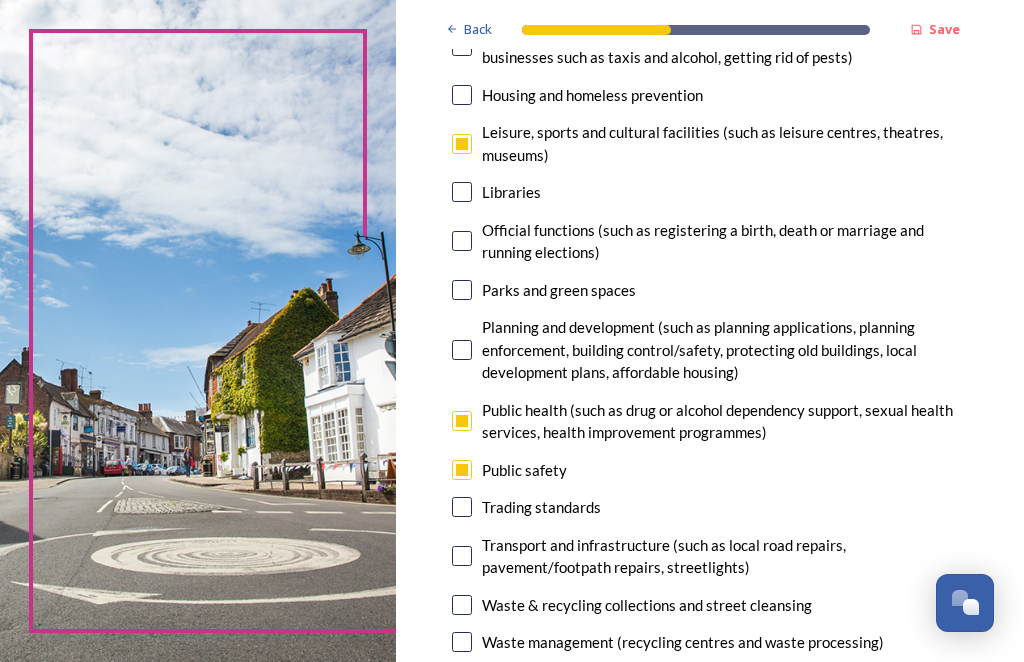 click at bounding box center (462, 290) 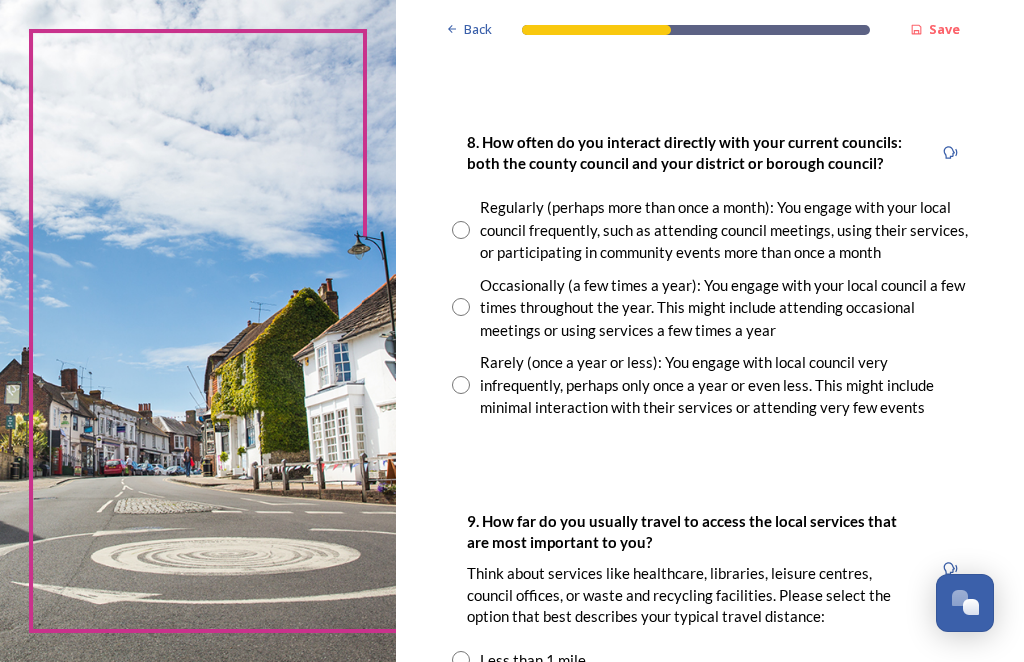 scroll, scrollTop: 1241, scrollLeft: 0, axis: vertical 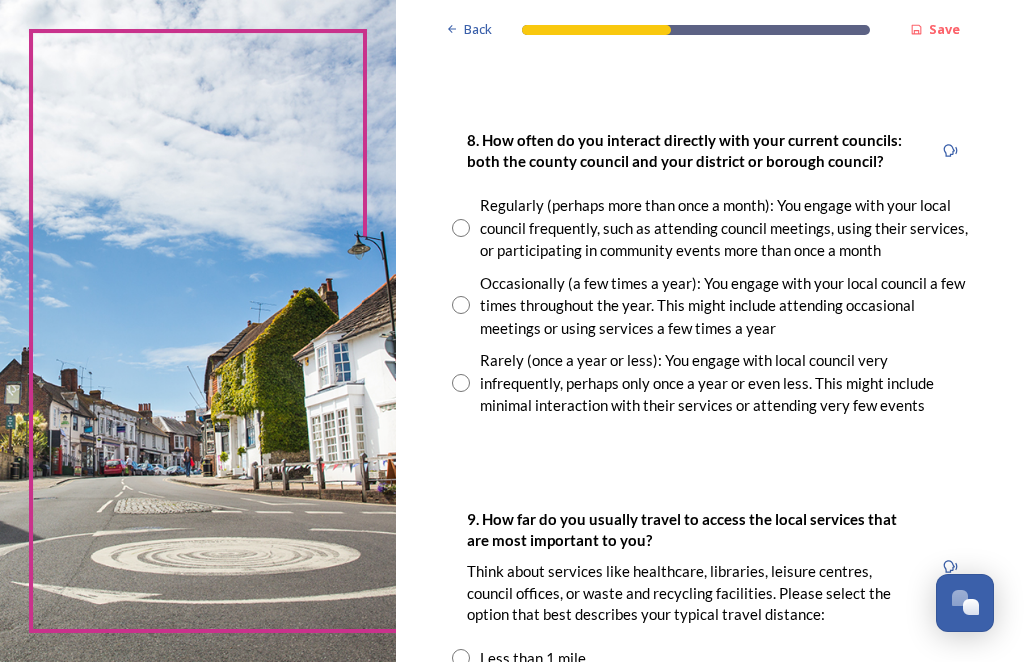 click at bounding box center [461, 305] 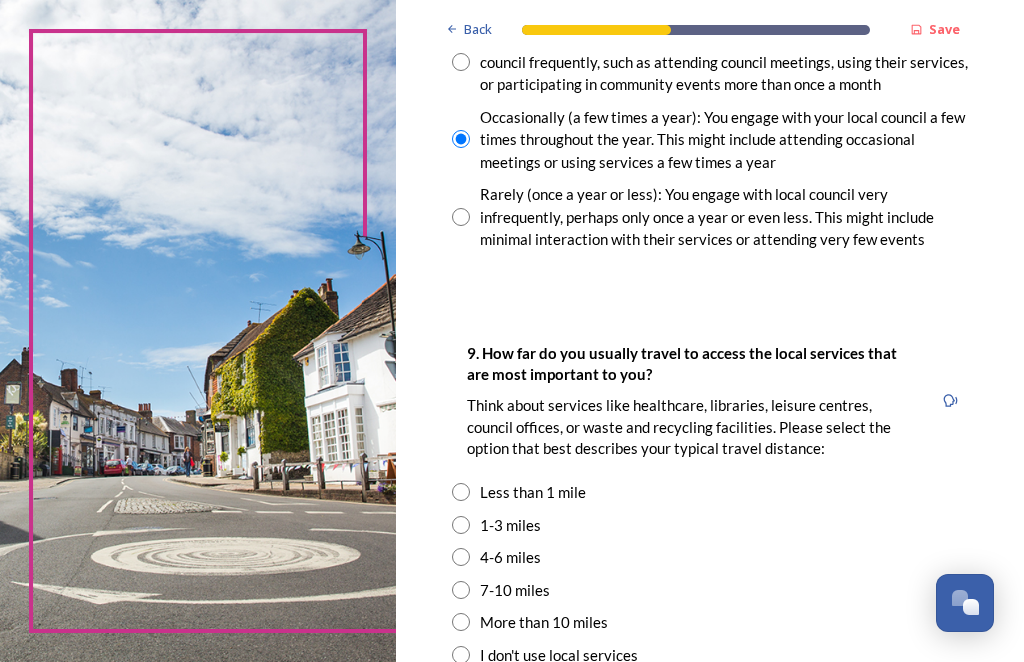 scroll, scrollTop: 1407, scrollLeft: 0, axis: vertical 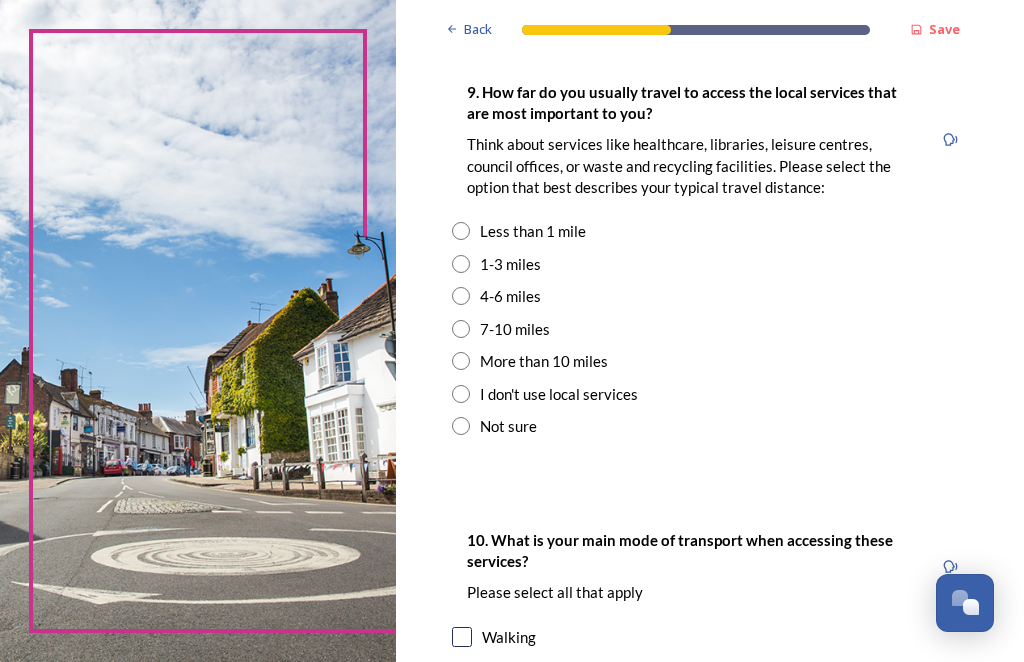 click at bounding box center [461, 264] 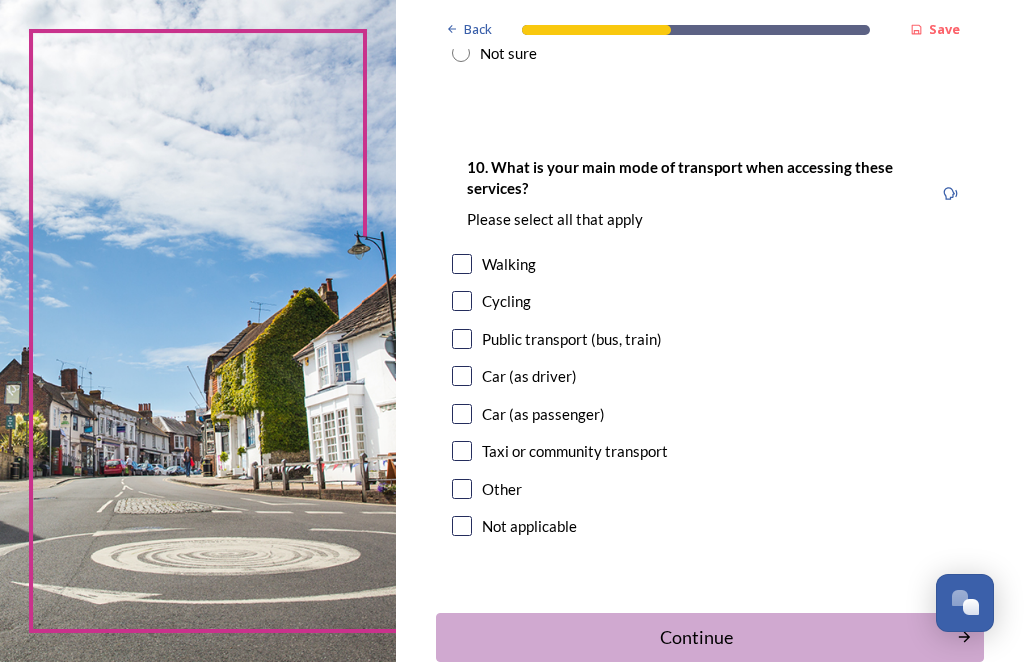 scroll, scrollTop: 2041, scrollLeft: 0, axis: vertical 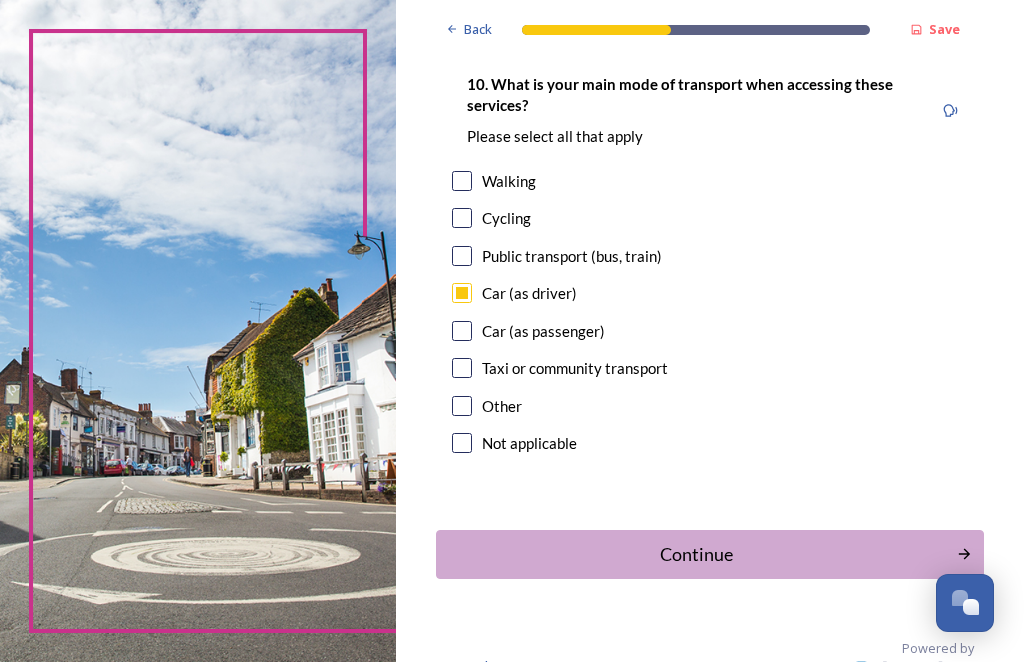 click on "Continue" at bounding box center (696, 554) 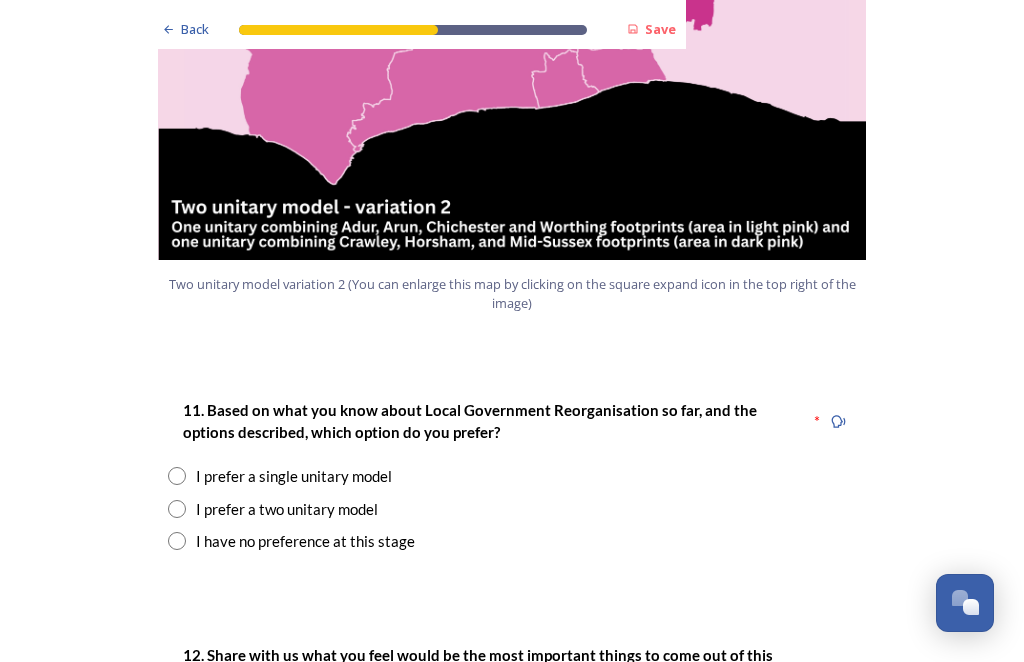 scroll, scrollTop: 2342, scrollLeft: 0, axis: vertical 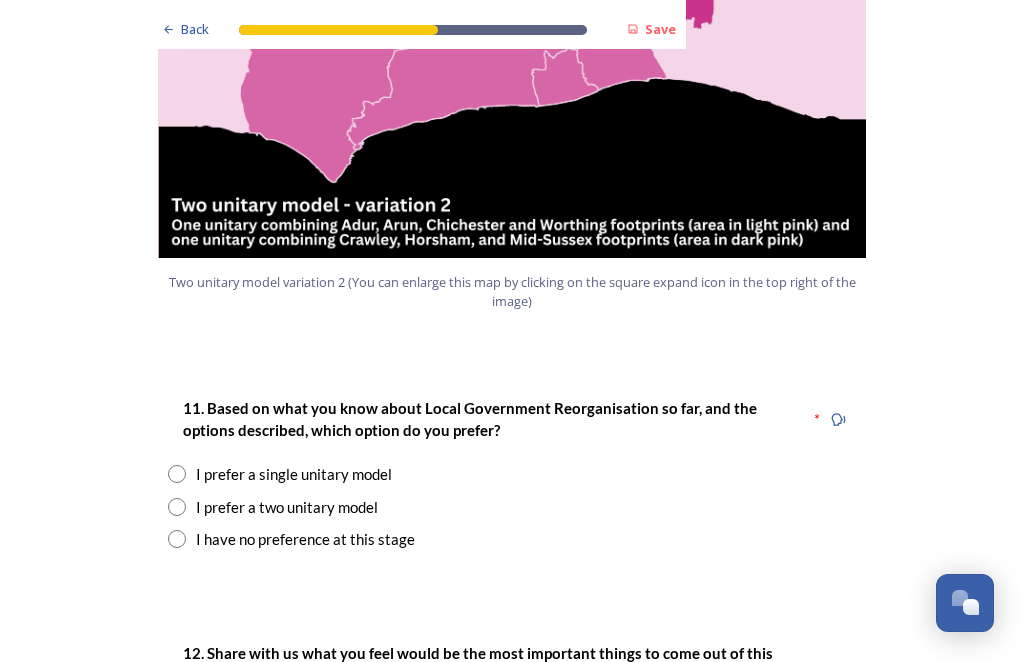 click on "I prefer a single unitary model" at bounding box center (512, 474) 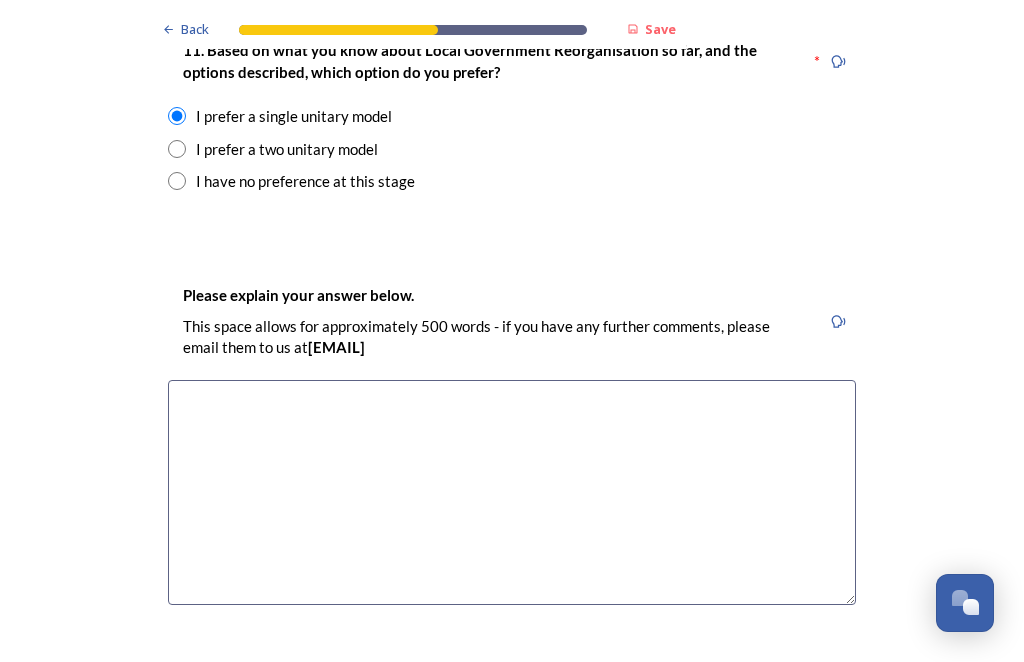 scroll, scrollTop: 2702, scrollLeft: 0, axis: vertical 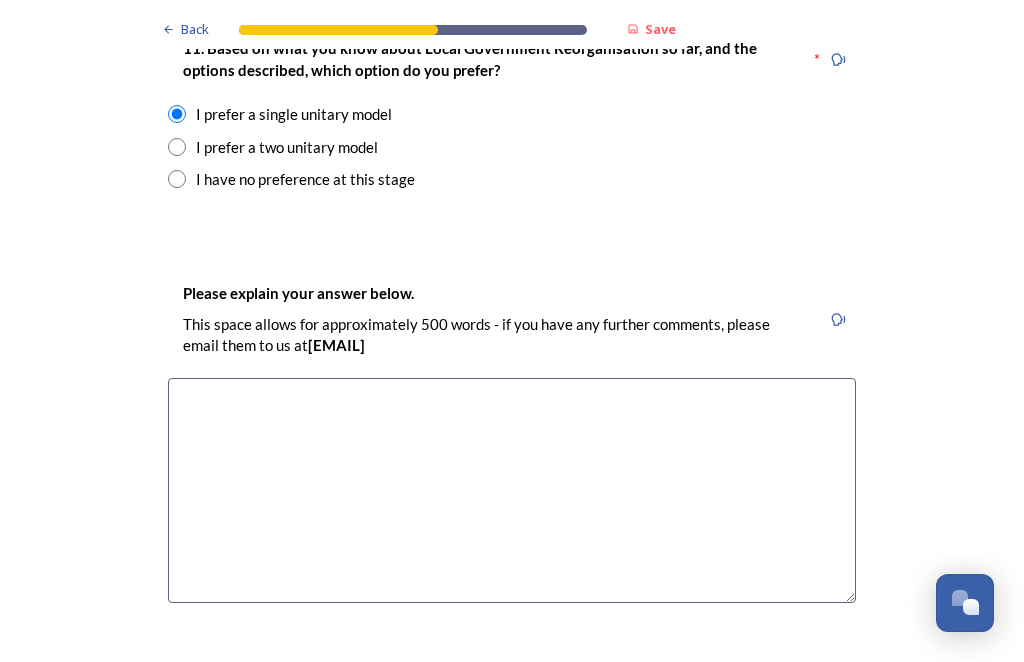 click at bounding box center (512, 490) 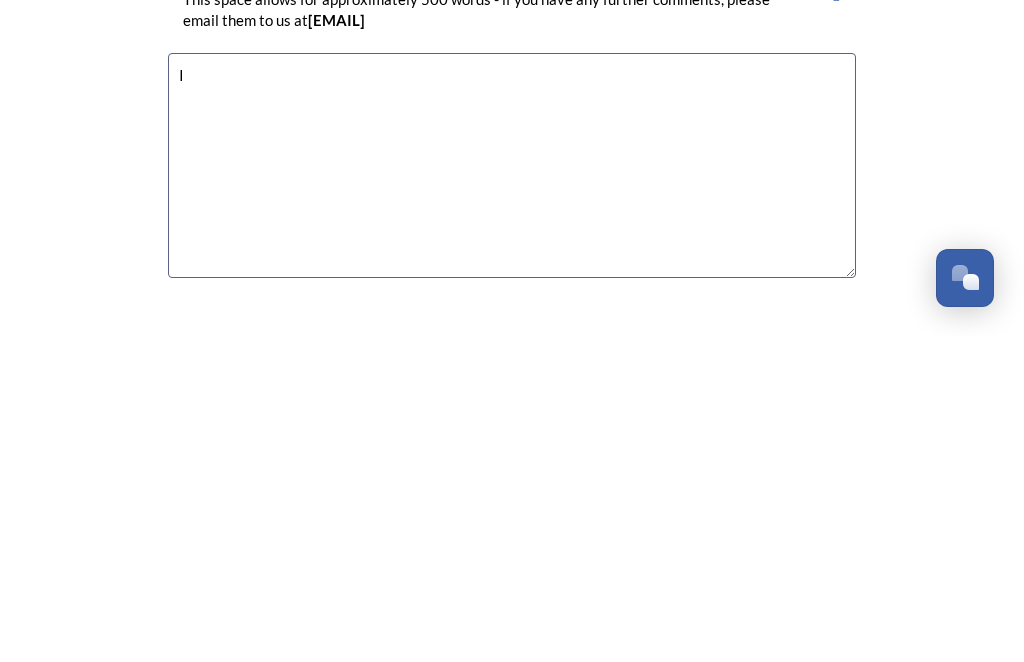 type on "I" 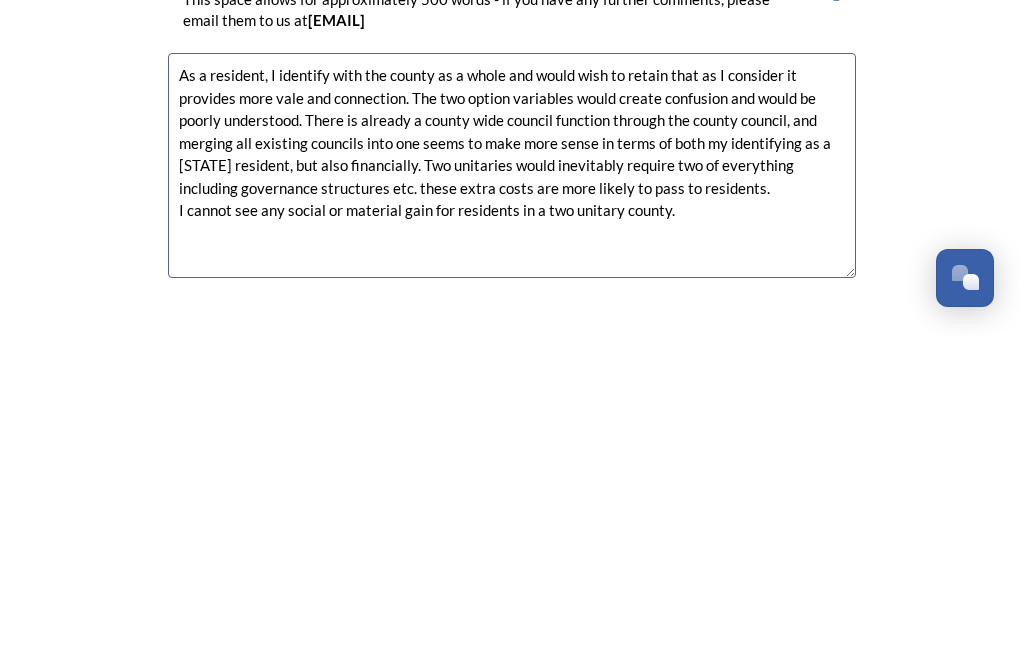 click on "As a resident, I identify with the county as a whole and would wish to retain that as I consider it provides more vale and connection. The two option variables would create confusion and would be poorly understood. There is already a county wide council function through the county council, and merging all existing councils into one seems to make more sense in terms of both my identifying as a [STATE] resident, but also financially. Two unitaries would inevitably require two of everything including governance structures etc. these extra costs are more likely to pass to residents.
I cannot see any social or material gain for residents in a two unitary county." at bounding box center [512, 490] 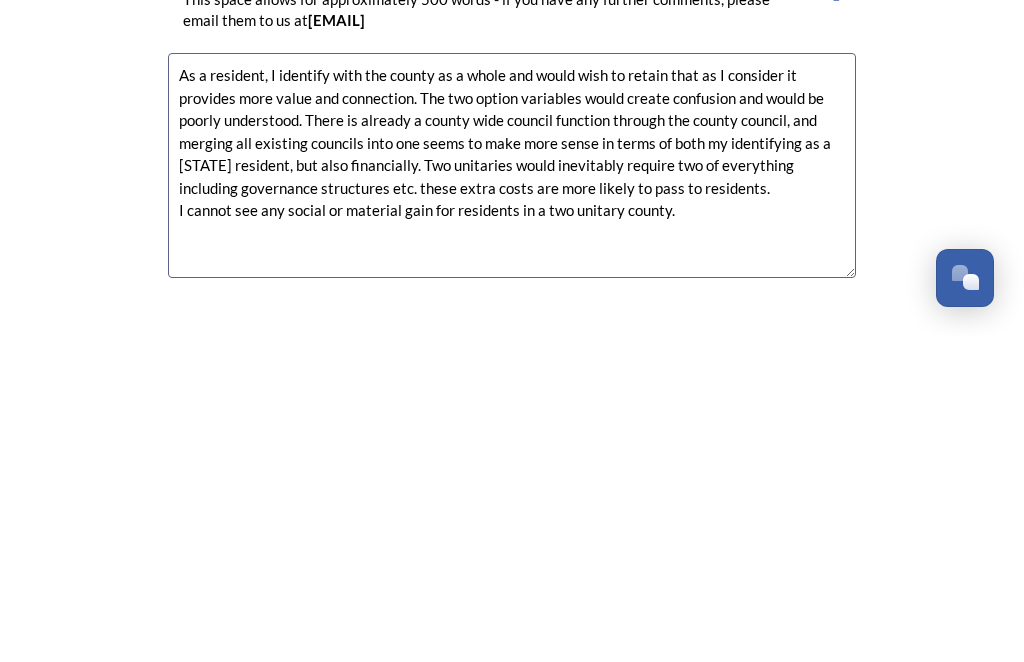 click on "As a resident, I identify with the county as a whole and would wish to retain that as I consider it provides more value and connection. The two option variables would create confusion and would be poorly understood. There is already a county wide council function through the county council, and merging all existing councils into one seems to make more sense in terms of both my identifying as a [STATE] resident, but also financially. Two unitaries would inevitably require two of everything including governance structures etc. these extra costs are more likely to pass to residents.
I cannot see any social or material gain for residents in a two unitary county." at bounding box center [512, 490] 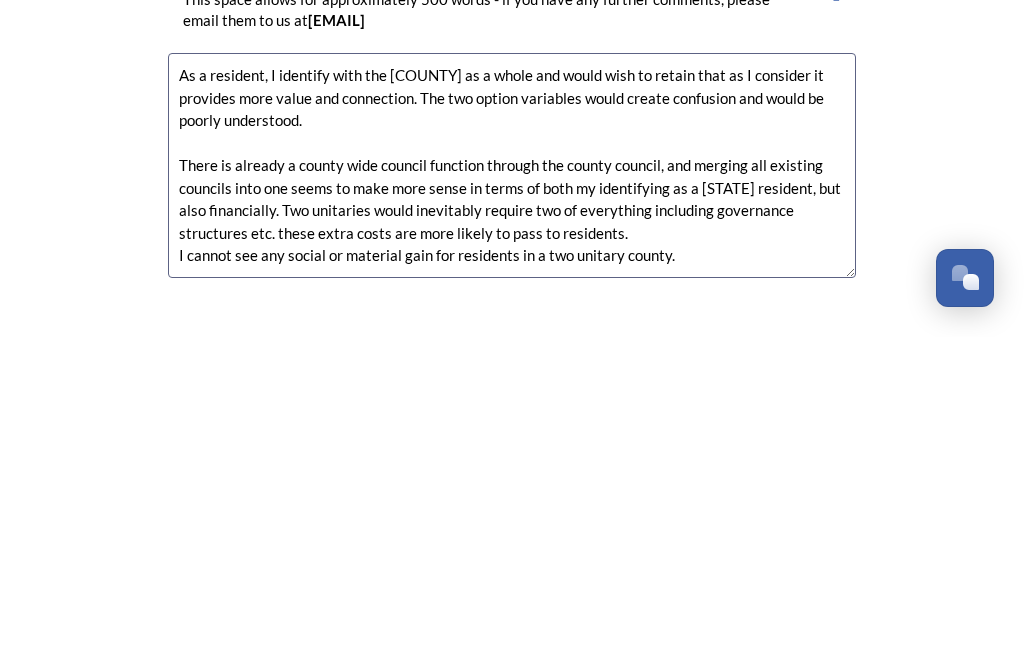 click on "As a resident, I identify with the [COUNTY] as a whole and would wish to retain that as I consider it provides more value and connection. The two option variables would create confusion and would be poorly understood.
There is already a county wide council function through the county council, and merging all existing councils into one seems to make more sense in terms of both my identifying as a [STATE] resident, but also financially. Two unitaries would inevitably require two of everything including governance structures etc. these extra costs are more likely to pass to residents.
I cannot see any social or material gain for residents in a two unitary county." at bounding box center [512, 490] 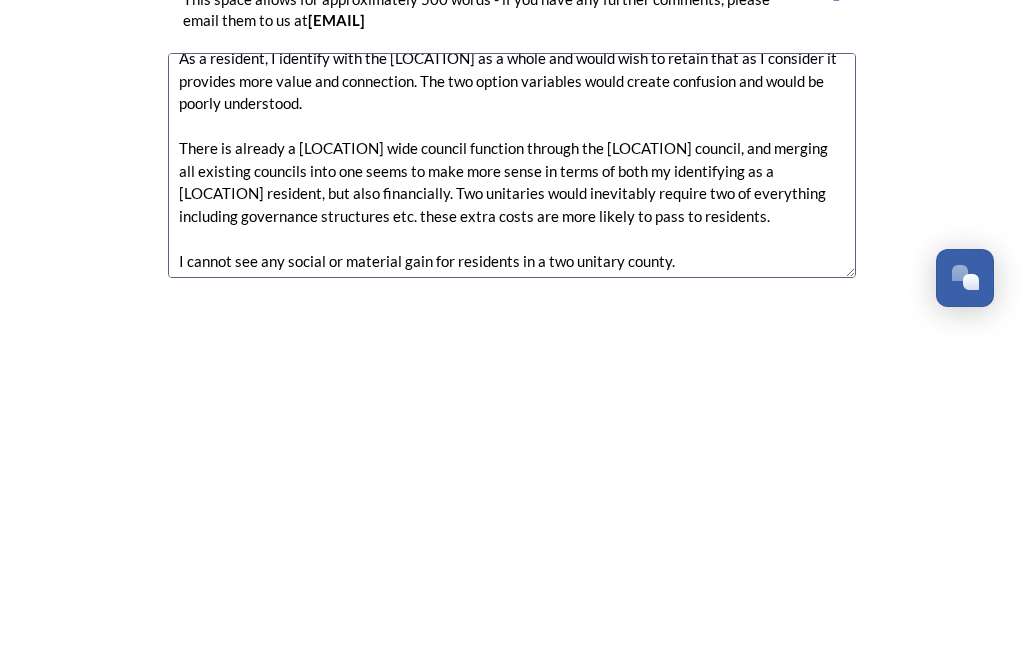 scroll, scrollTop: 17, scrollLeft: 0, axis: vertical 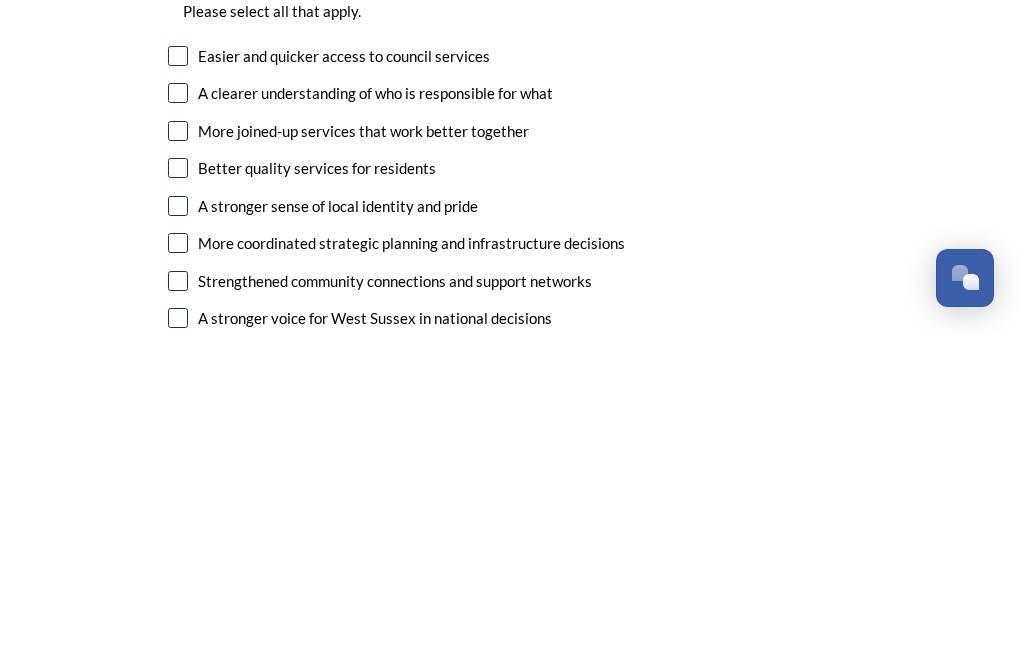 type on "As a resident, I identify with the [LOCATION] as a whole and would wish to retain that as I consider it provides more value and connection. The two option variables would create confusion and would be poorly understood.
There is already a [LOCATION] wide council function through the [LOCATION] council, and merging all existing councils into one seems to make more sense in terms of both my identifying as a [LOCATION] resident, but also financially. Two unitaries would inevitably require two of everything including governance structures etc. these extra costs are more likely to pass to residents.
I cannot see any social or material gain for residents in a two unitary county." 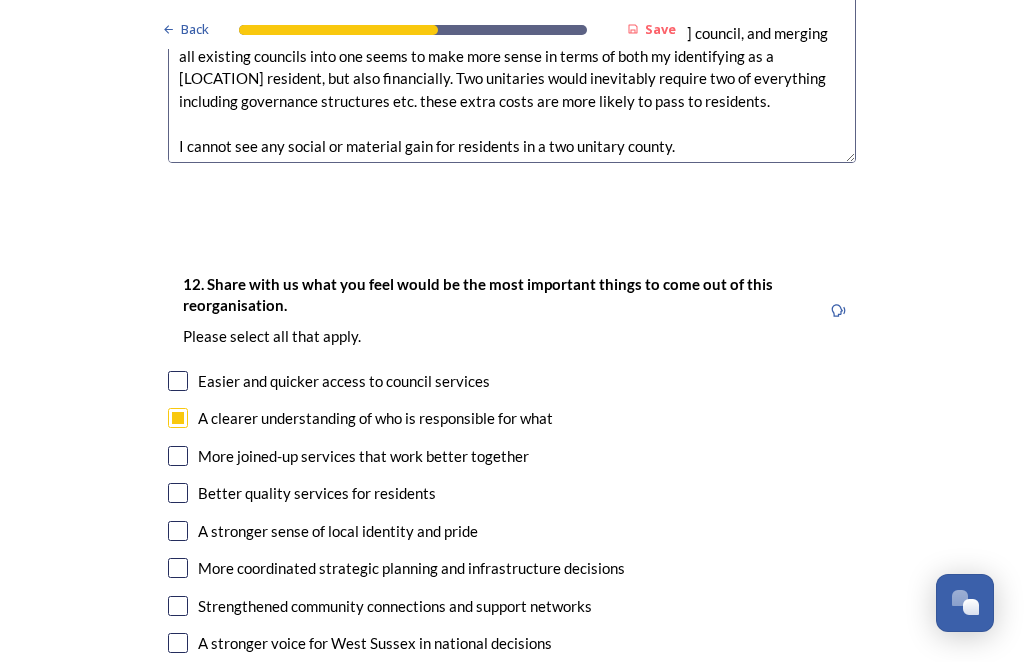 click at bounding box center (178, 381) 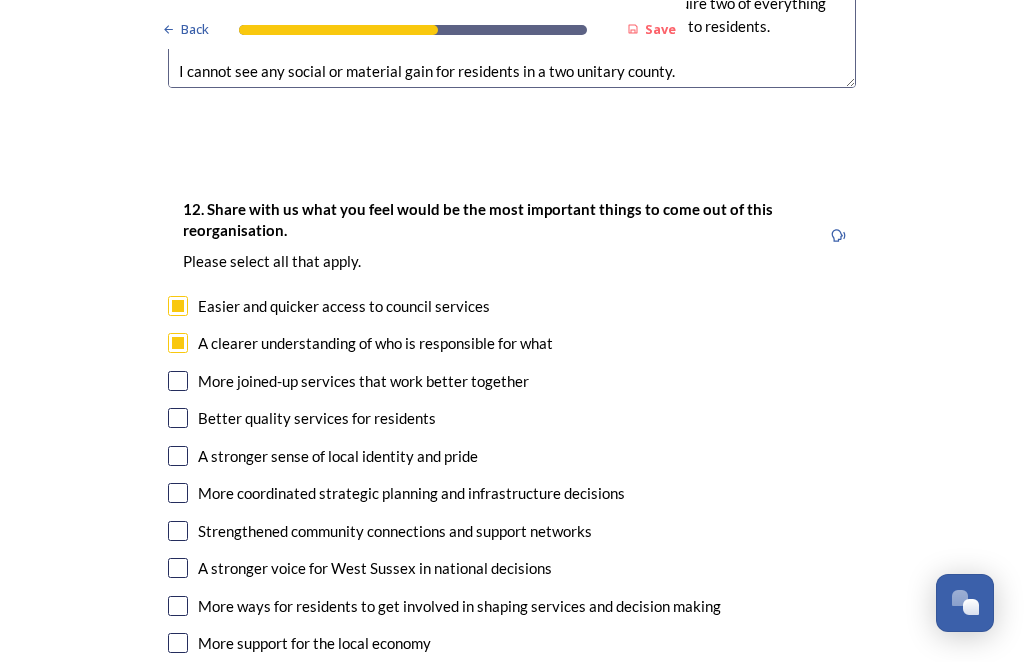 scroll, scrollTop: 3217, scrollLeft: 0, axis: vertical 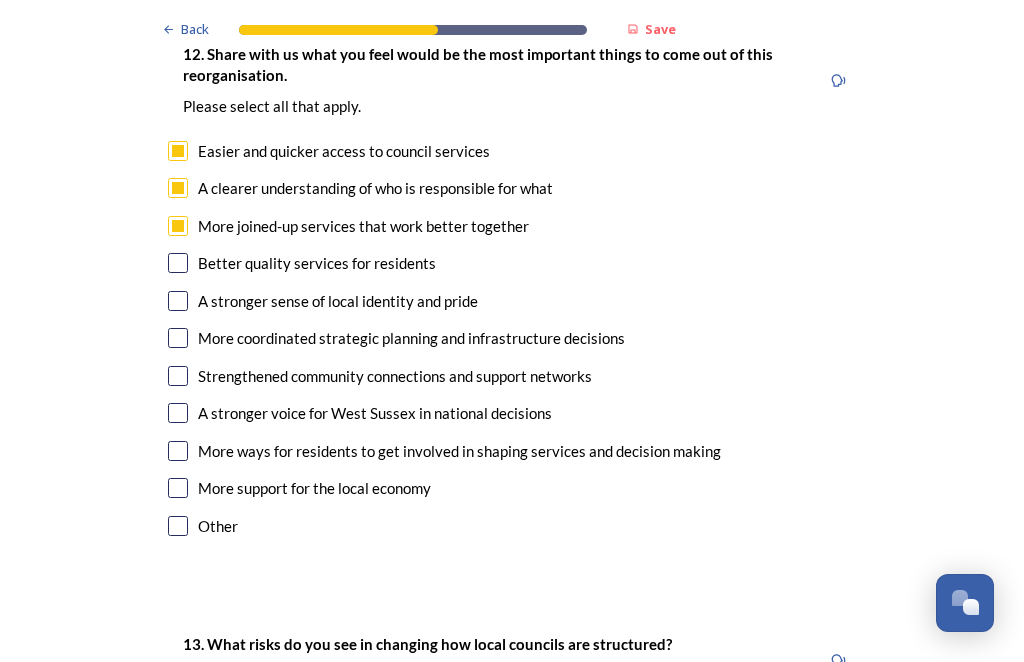 click at bounding box center [178, 338] 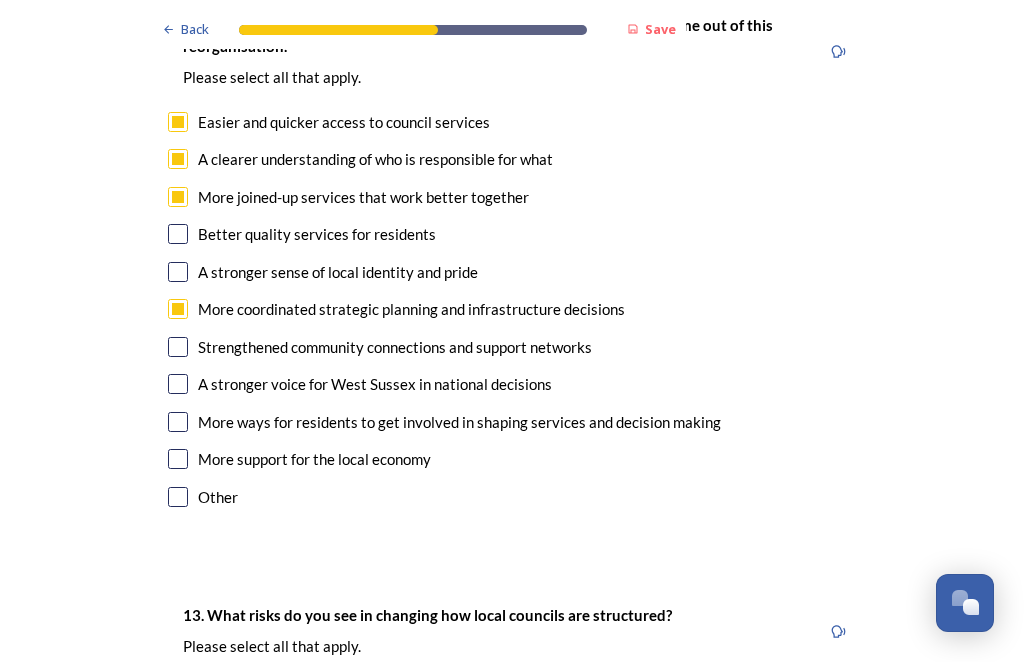 scroll, scrollTop: 3405, scrollLeft: 0, axis: vertical 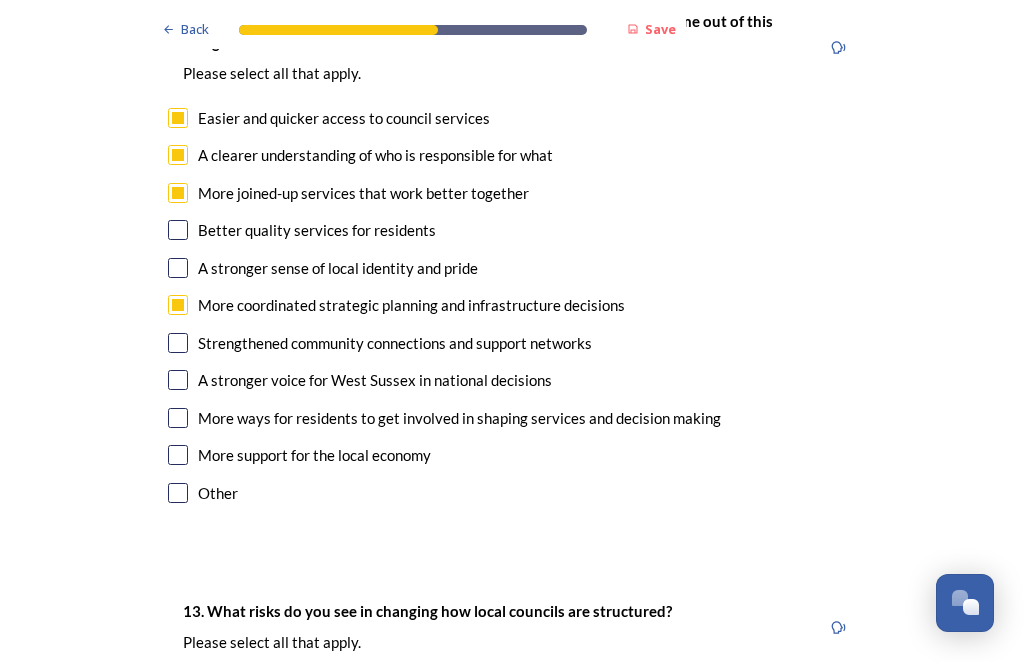 click at bounding box center (178, 380) 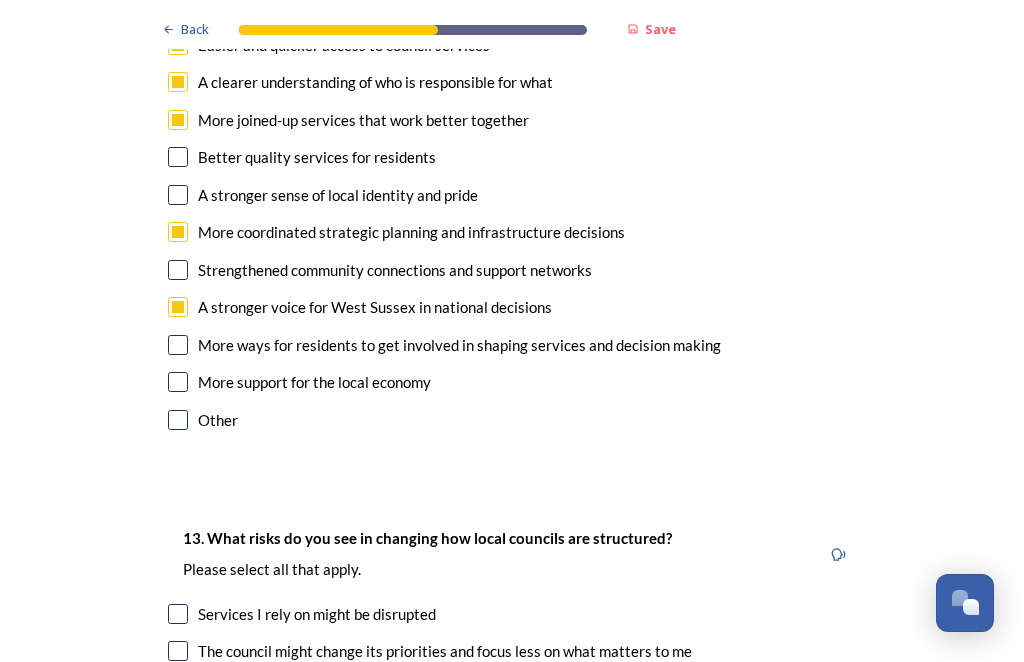 scroll, scrollTop: 3482, scrollLeft: 0, axis: vertical 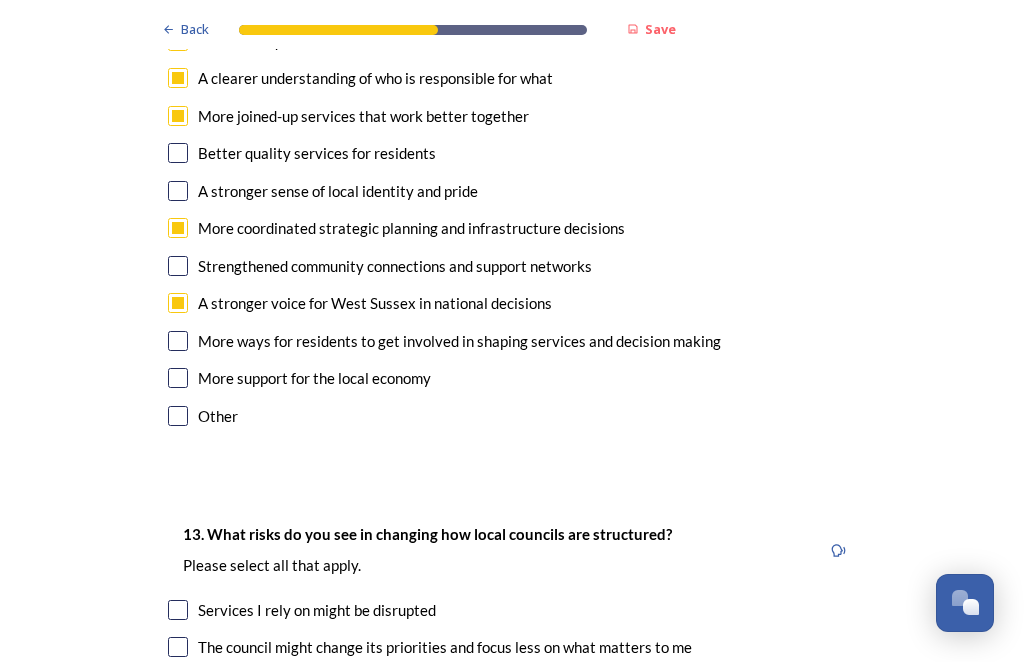 click at bounding box center (178, 378) 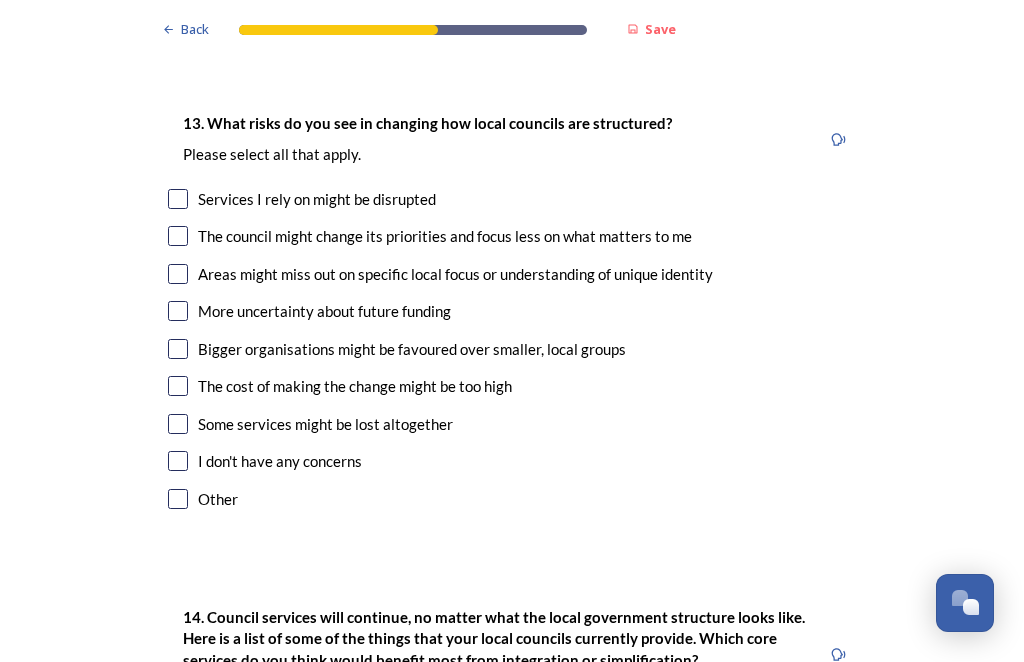 scroll, scrollTop: 3893, scrollLeft: 0, axis: vertical 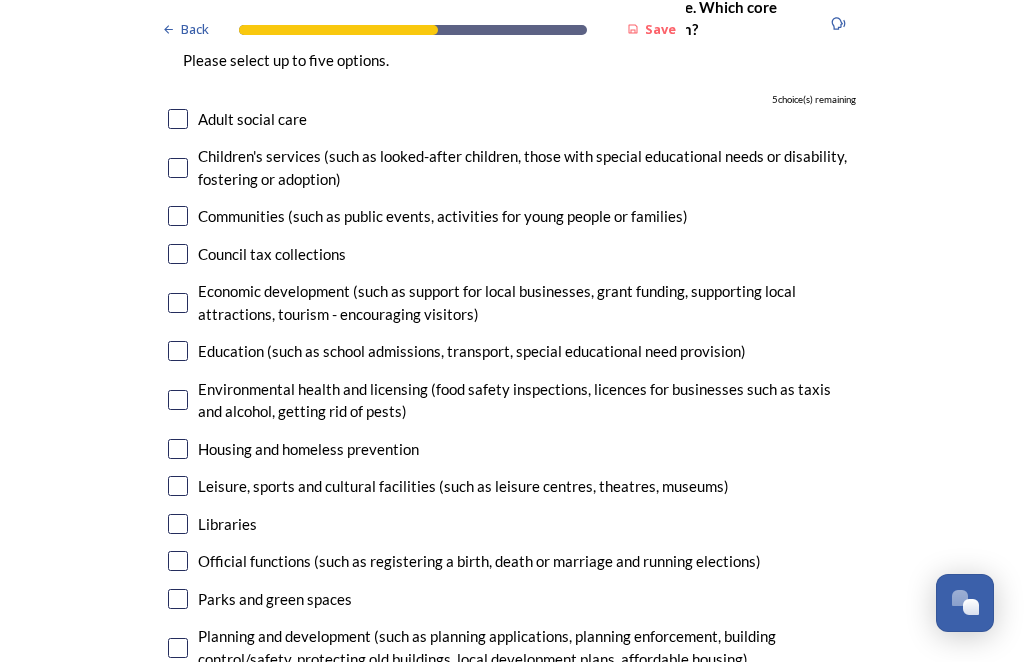 click at bounding box center [178, 400] 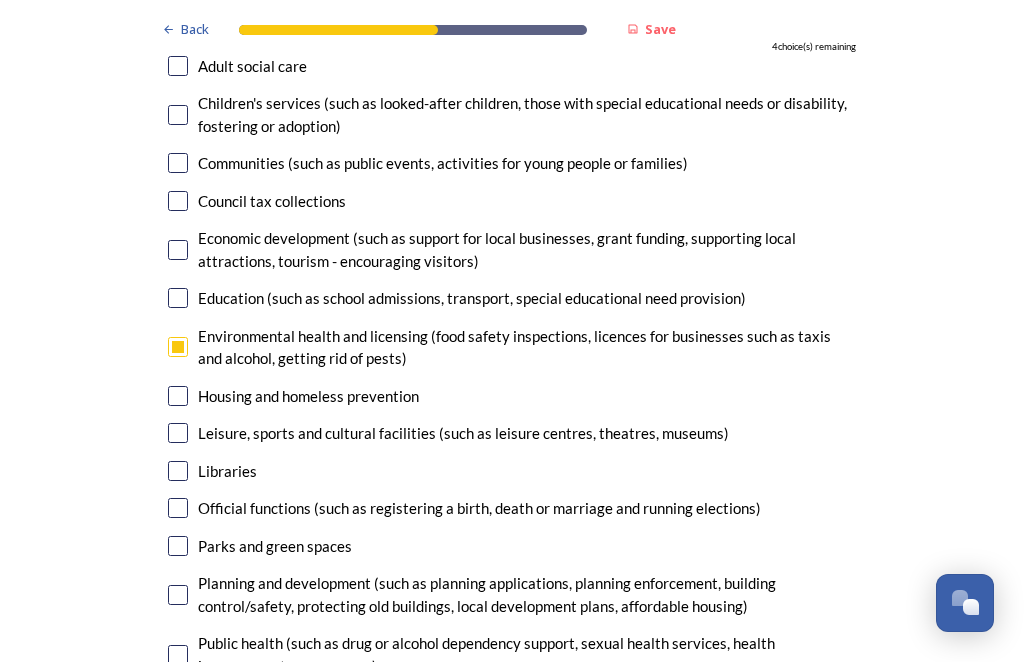scroll, scrollTop: 4577, scrollLeft: 0, axis: vertical 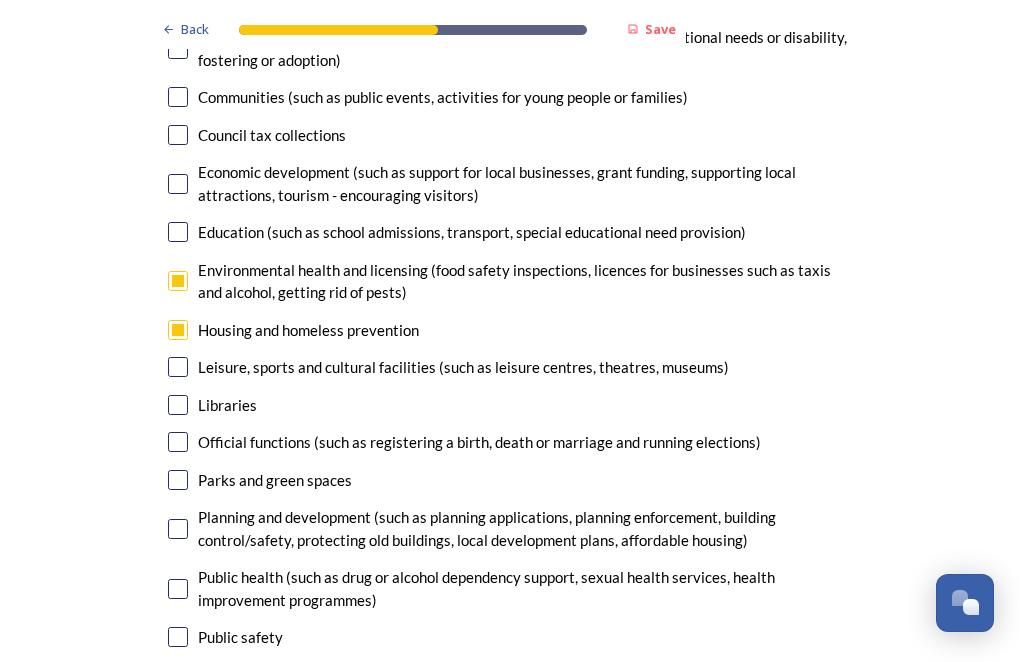 click at bounding box center (178, 367) 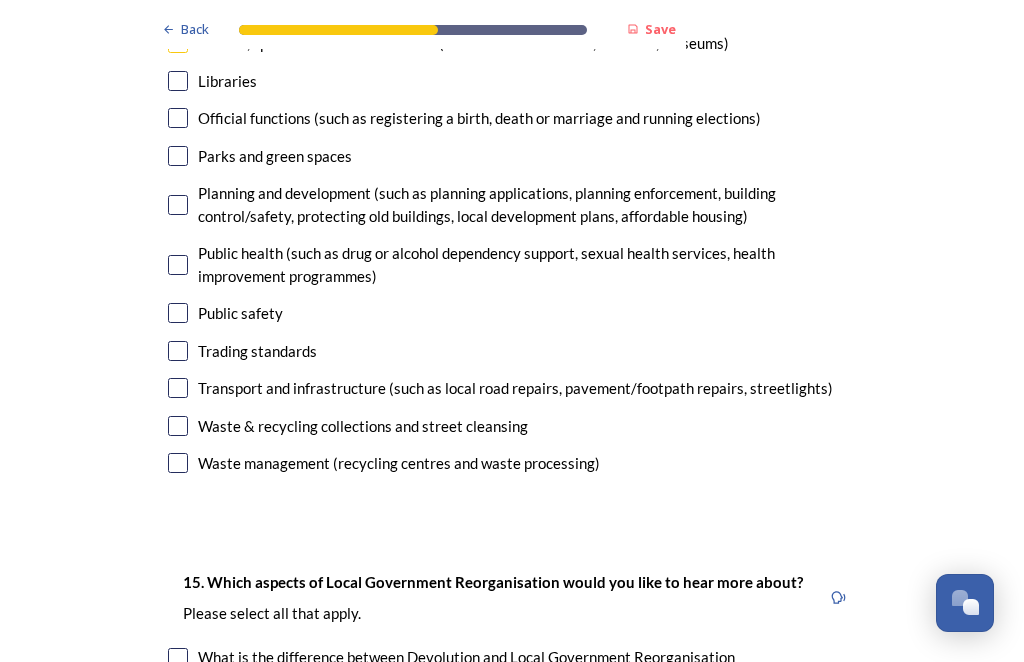 scroll, scrollTop: 4968, scrollLeft: 0, axis: vertical 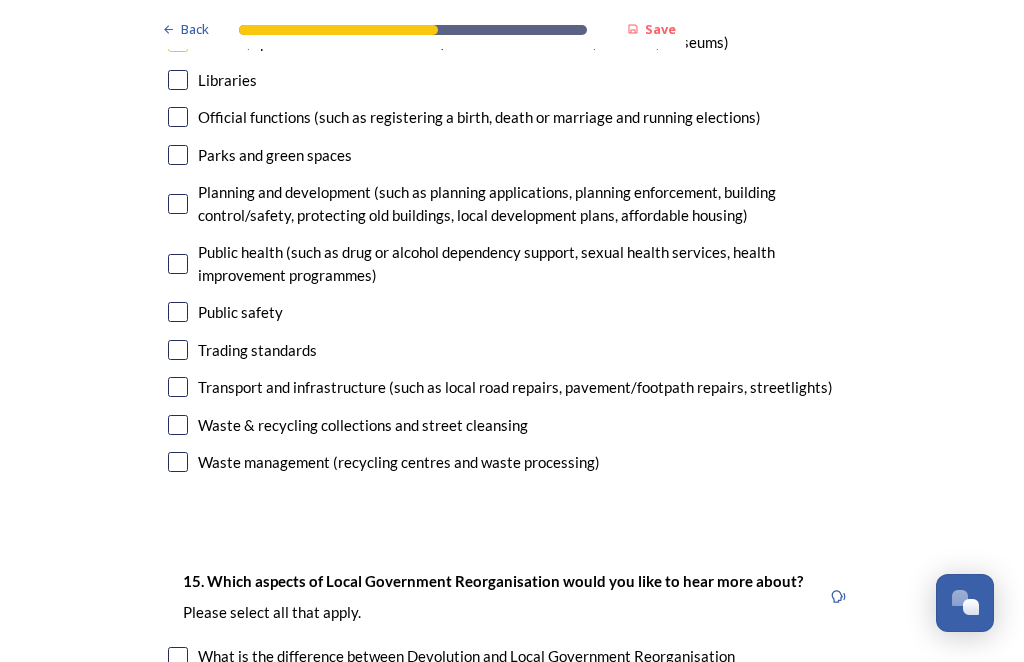 click at bounding box center (178, 425) 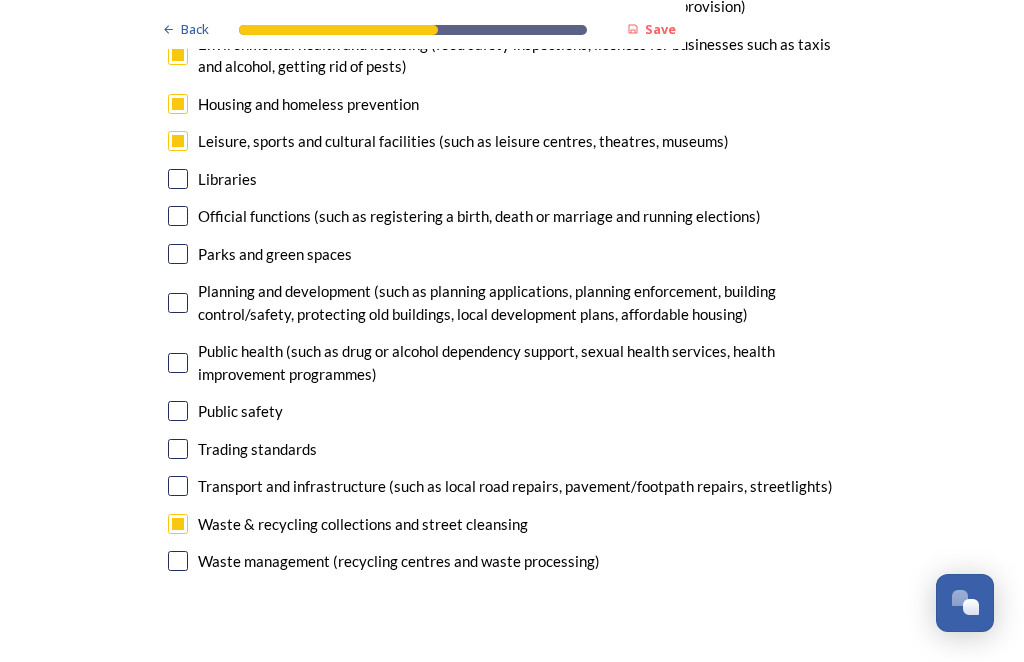scroll, scrollTop: 4869, scrollLeft: 0, axis: vertical 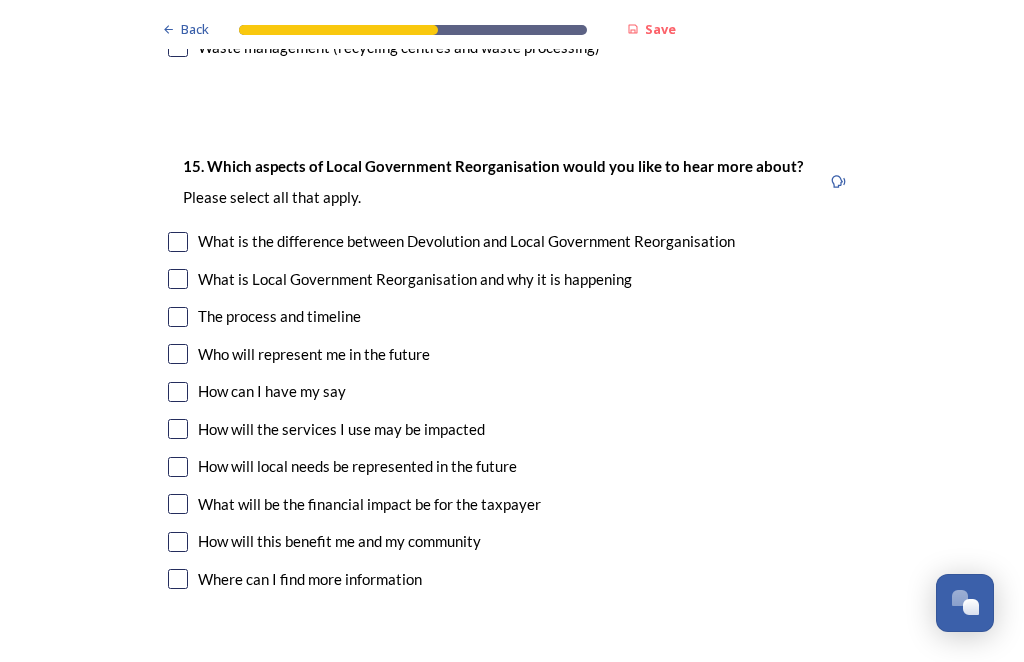 click at bounding box center (178, 317) 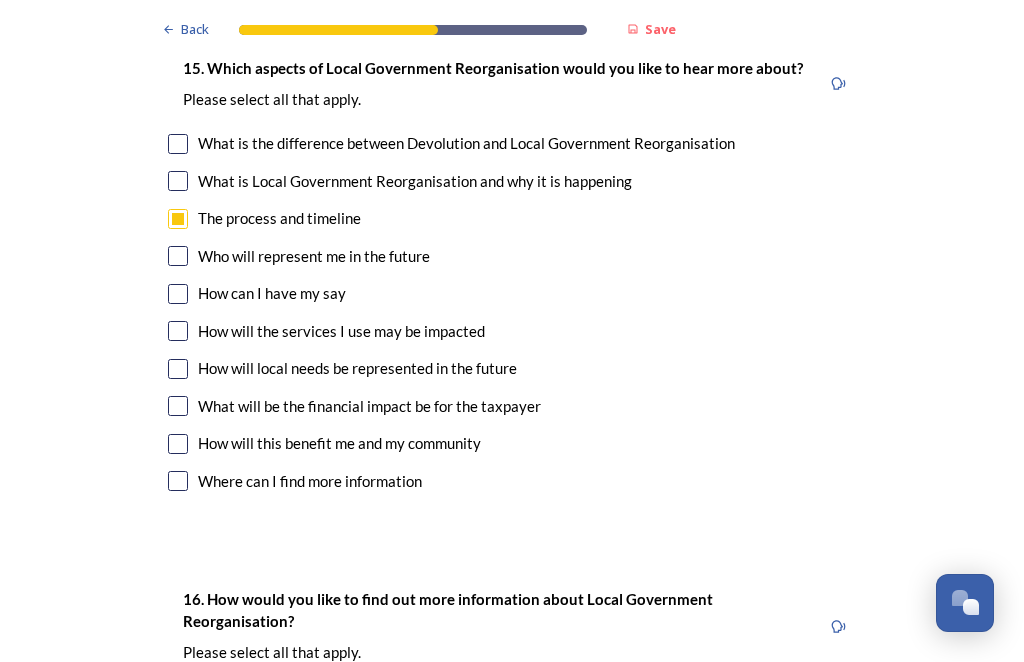 scroll, scrollTop: 5487, scrollLeft: 0, axis: vertical 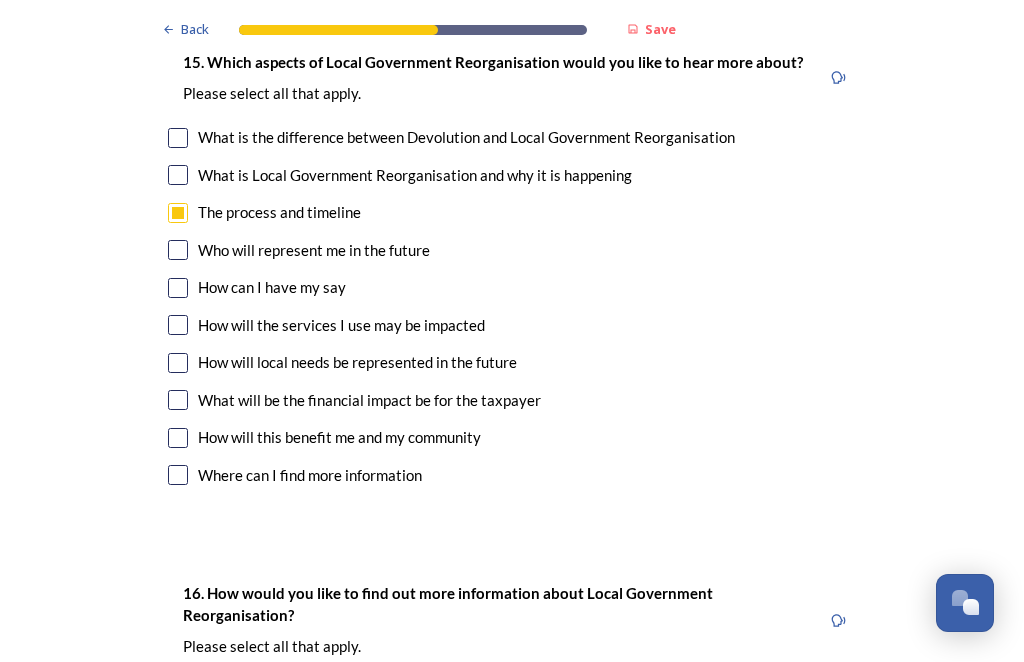 click at bounding box center (178, 363) 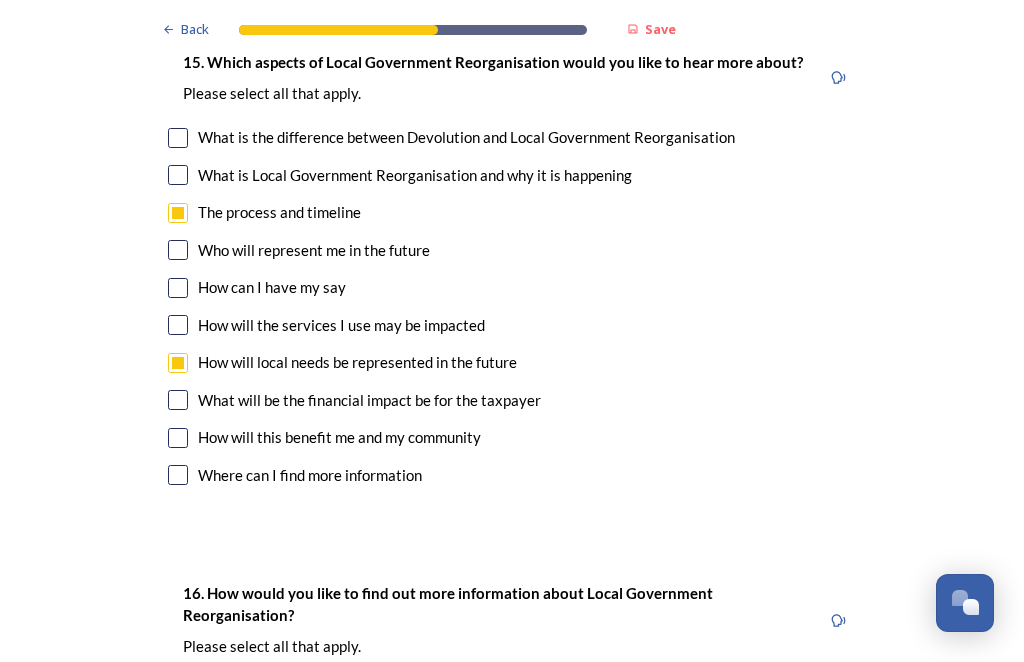click at bounding box center (178, 400) 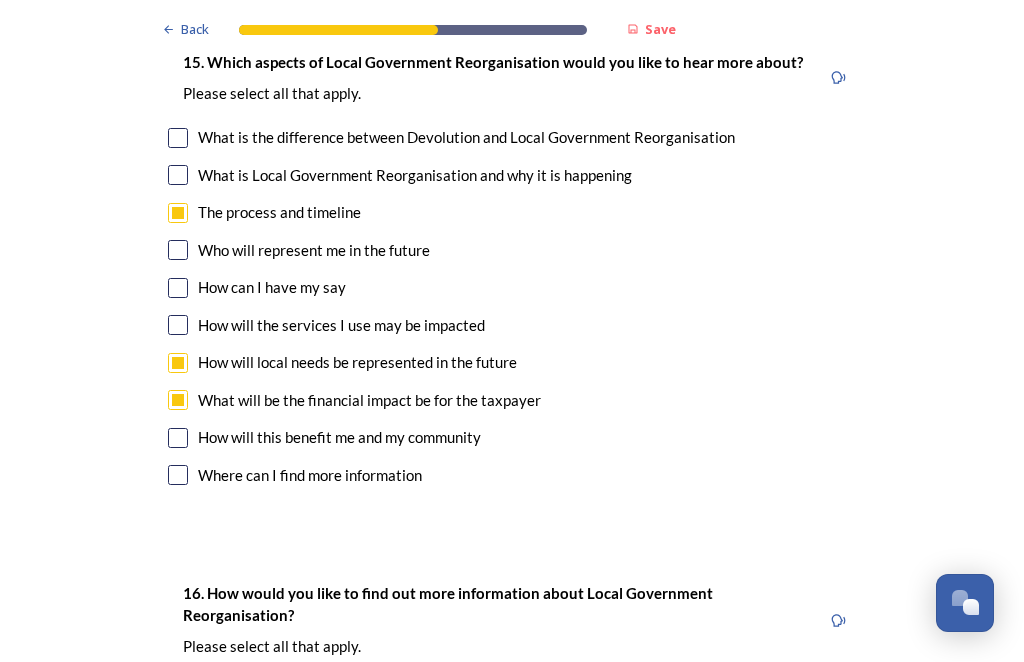 click at bounding box center [178, 438] 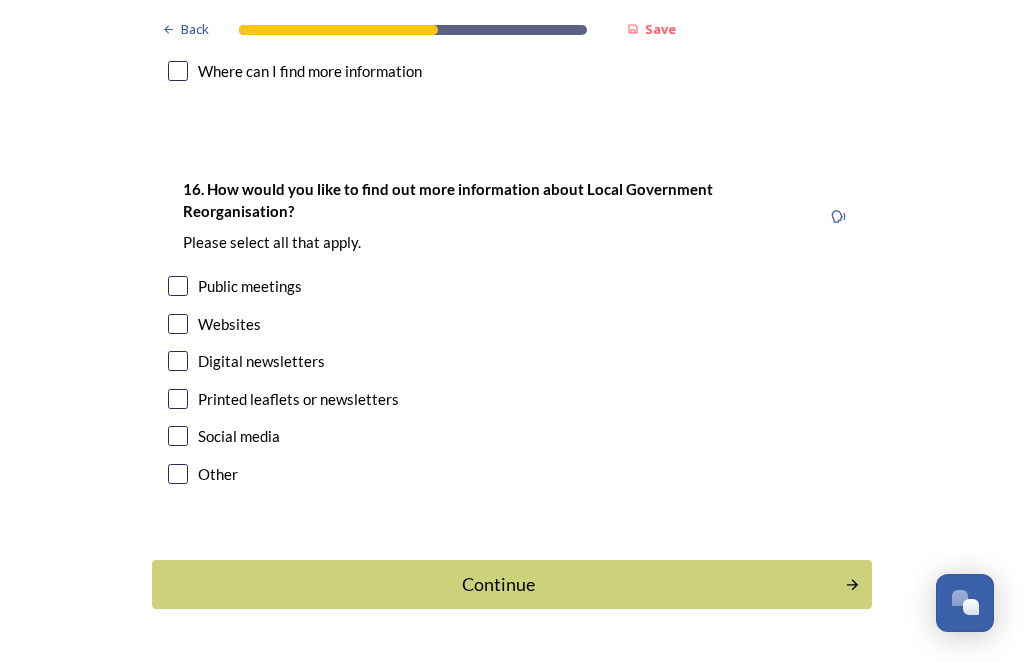 scroll, scrollTop: 5891, scrollLeft: 0, axis: vertical 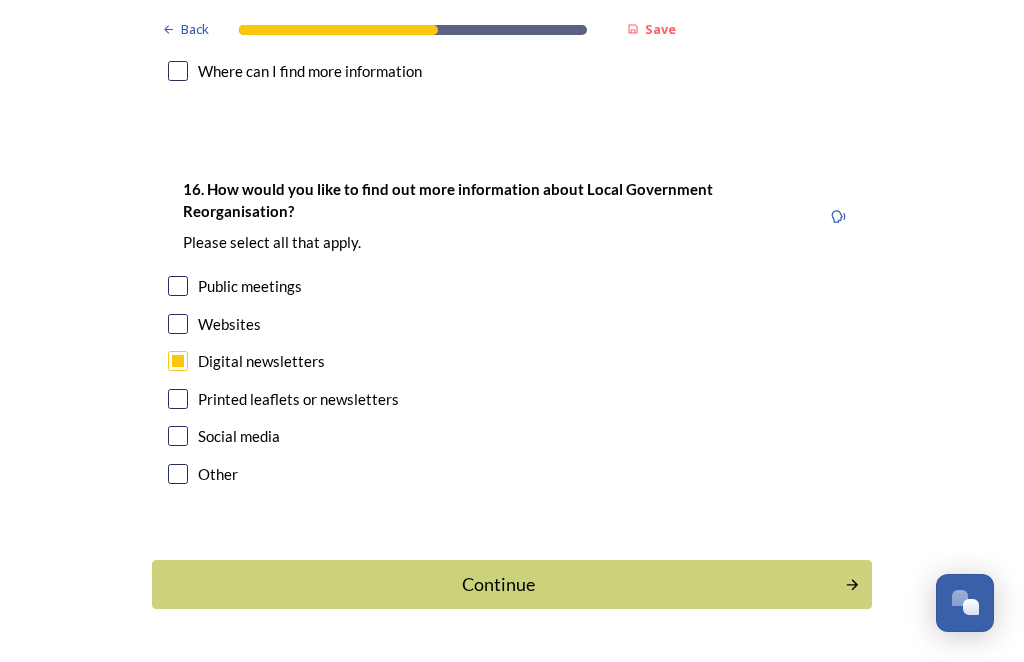 click at bounding box center (178, 324) 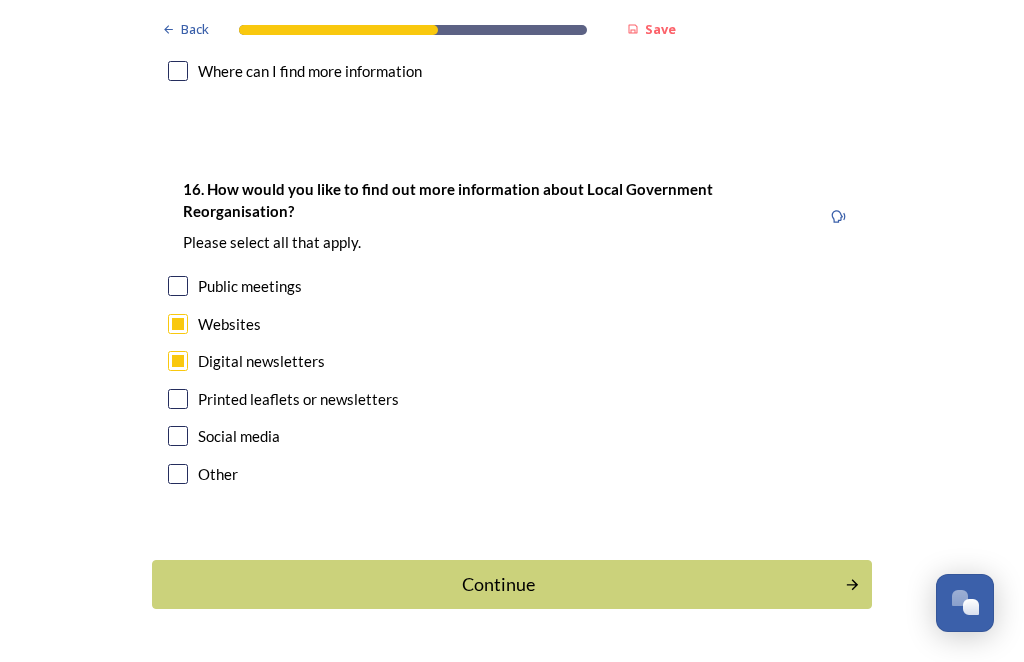 click on "Continue" at bounding box center (498, 584) 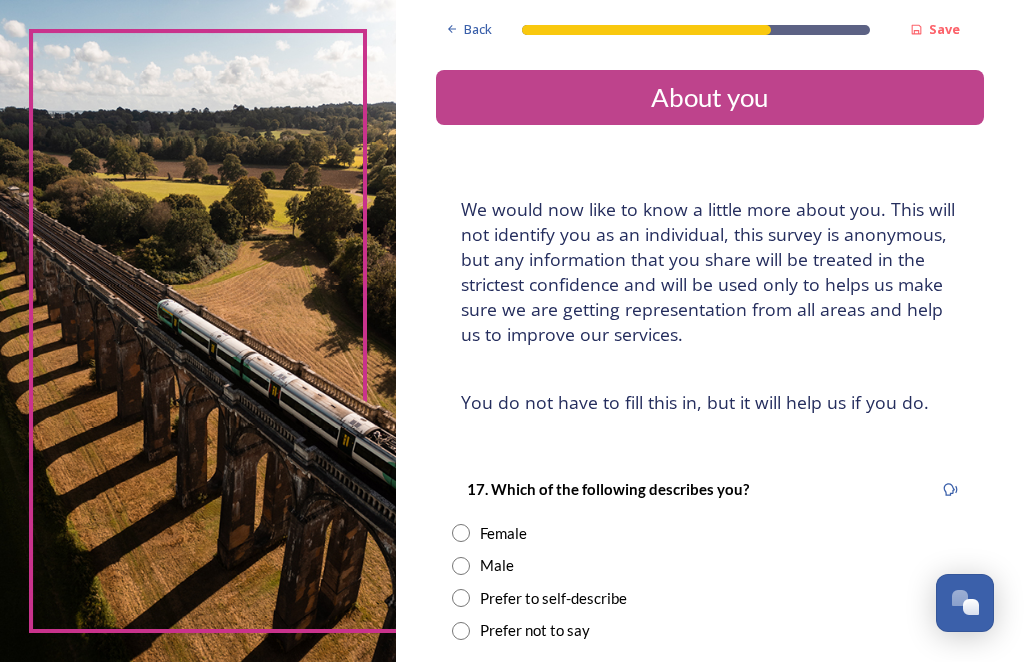 click on "Female" at bounding box center [503, 533] 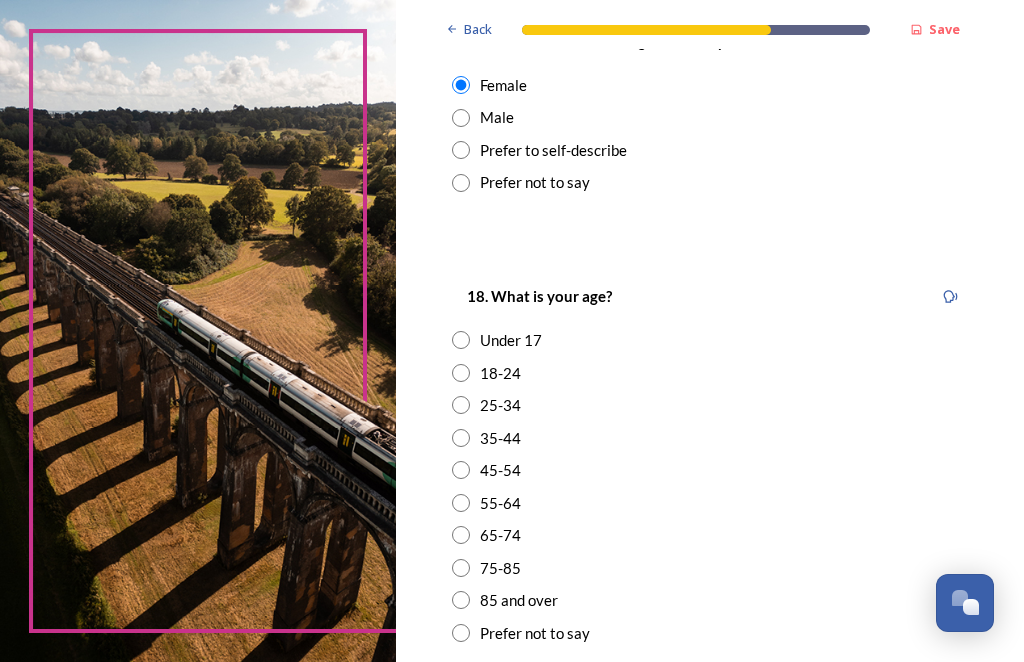 scroll, scrollTop: 448, scrollLeft: 0, axis: vertical 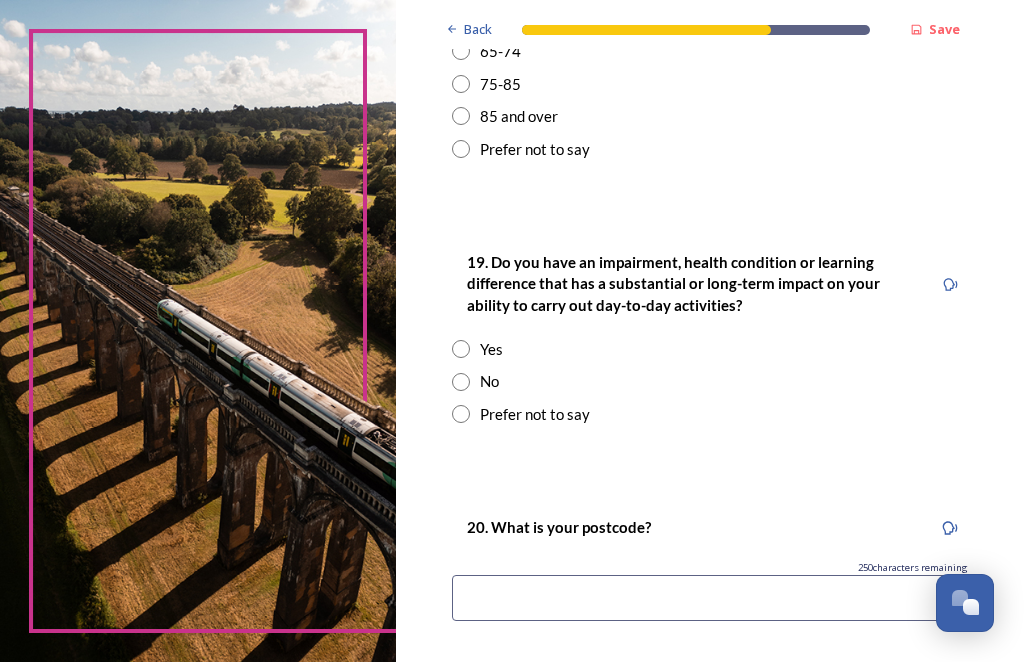 click on "No" at bounding box center (710, 381) 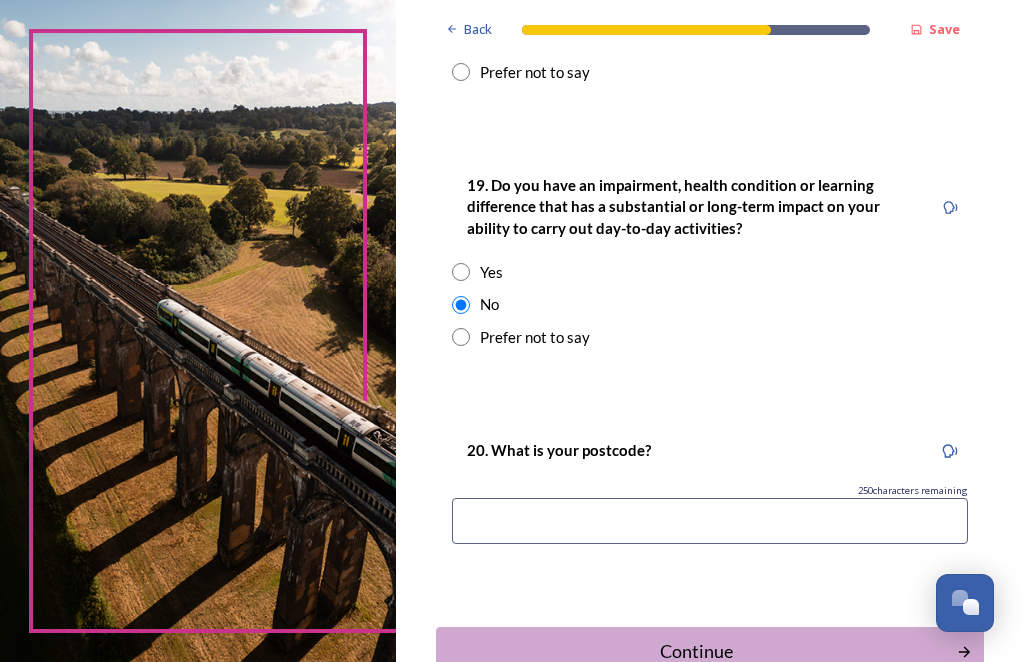 scroll, scrollTop: 1049, scrollLeft: 0, axis: vertical 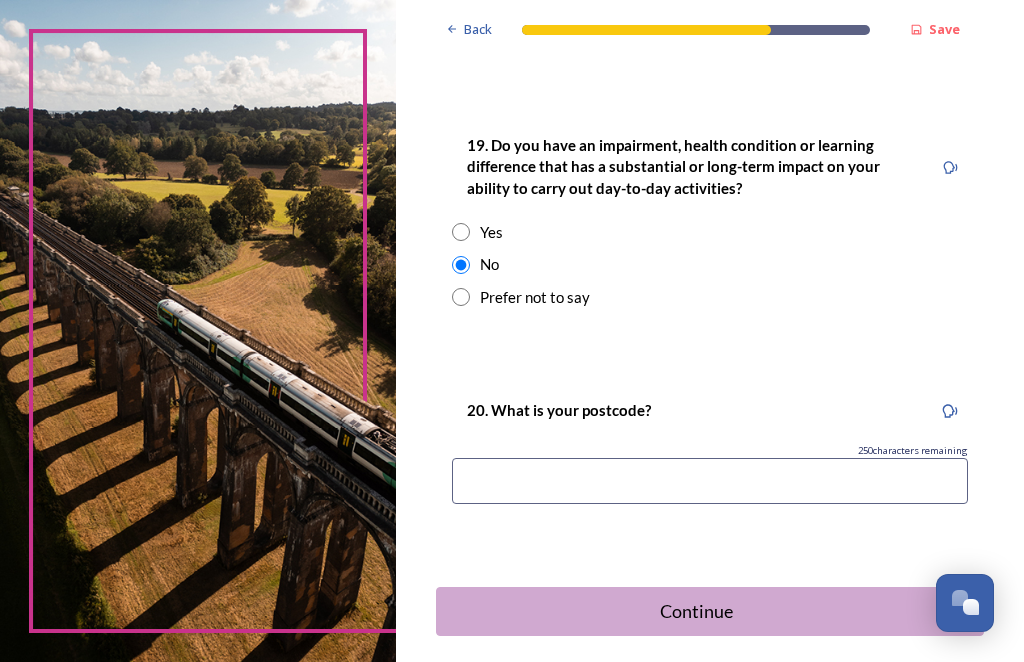 click at bounding box center [710, 481] 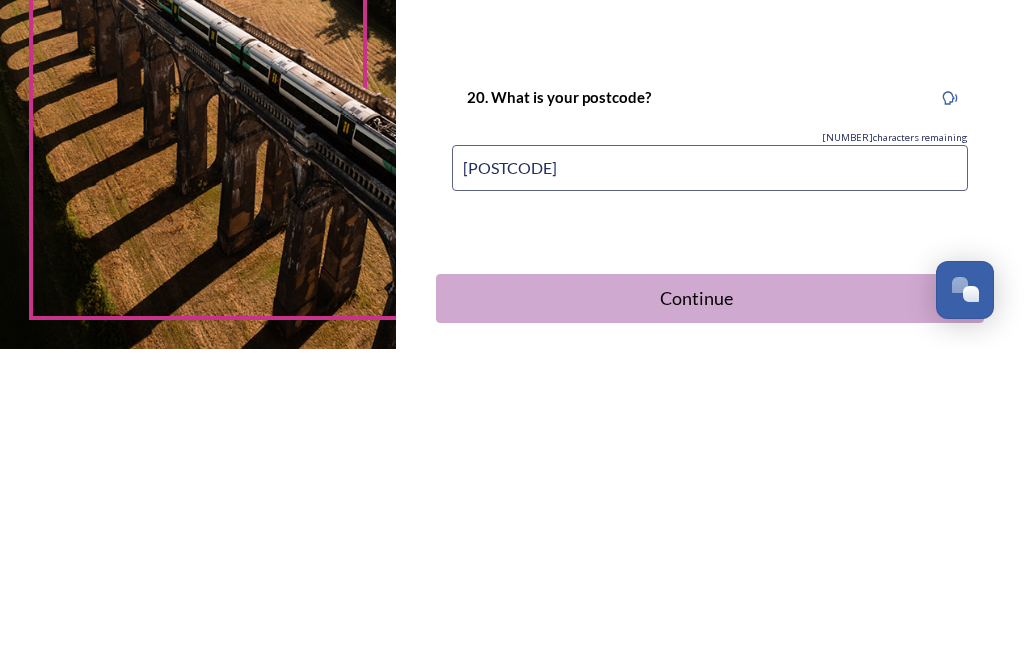 type on "[POSTAL_CODE]" 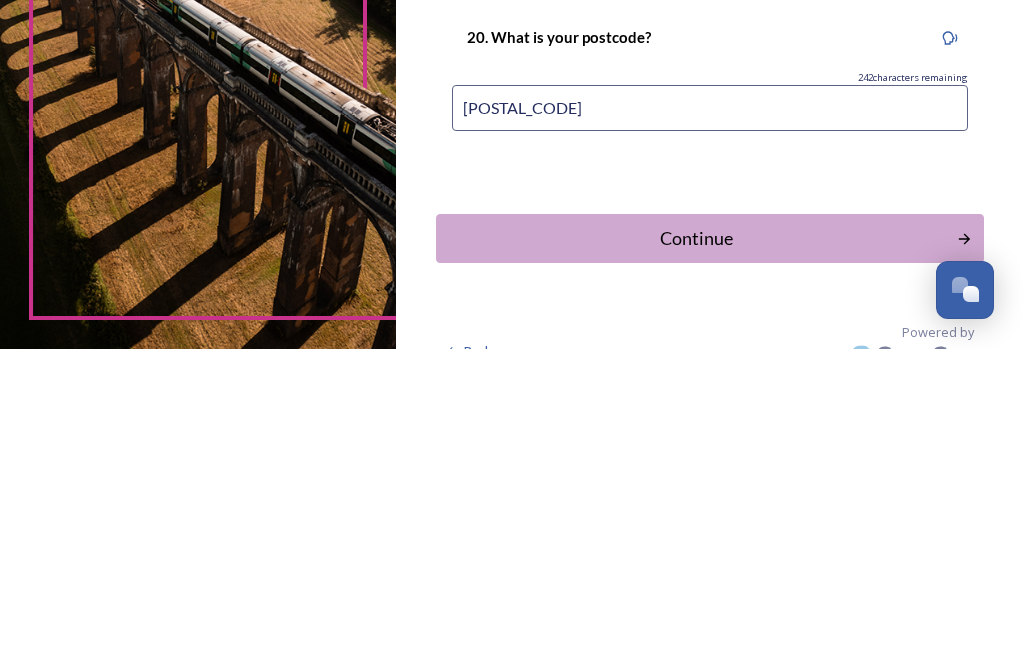 scroll, scrollTop: 1109, scrollLeft: 0, axis: vertical 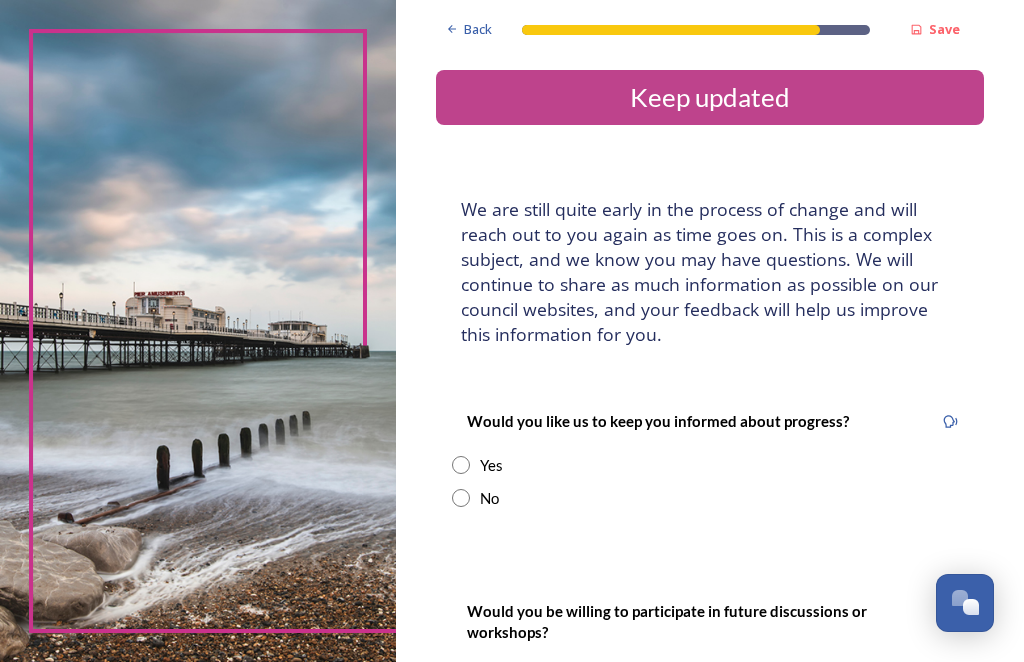 click at bounding box center (461, 465) 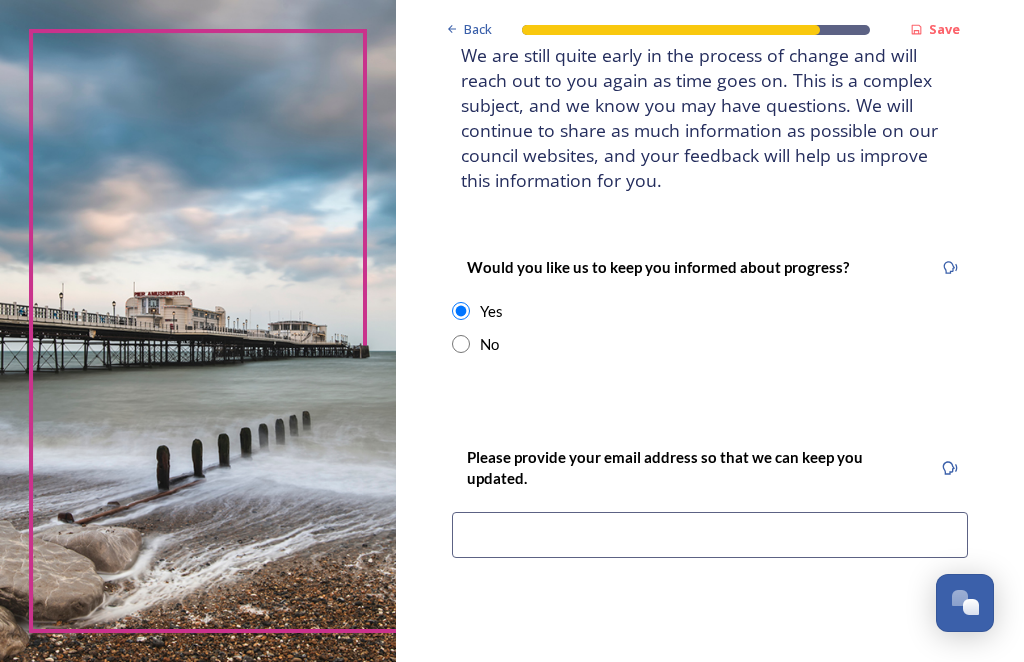 scroll, scrollTop: 179, scrollLeft: 0, axis: vertical 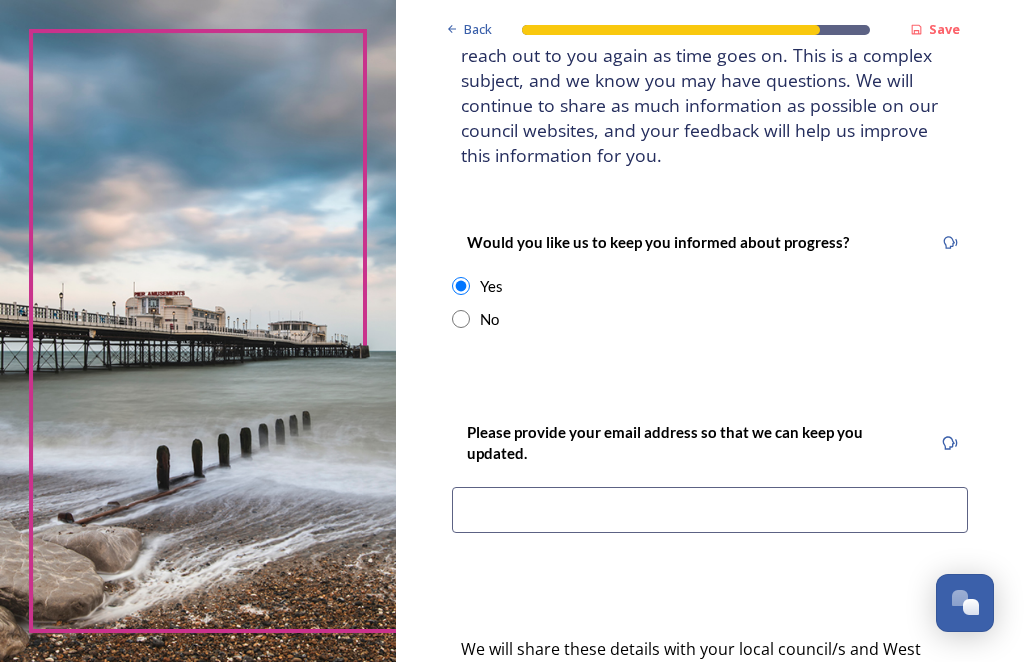 click at bounding box center [710, 510] 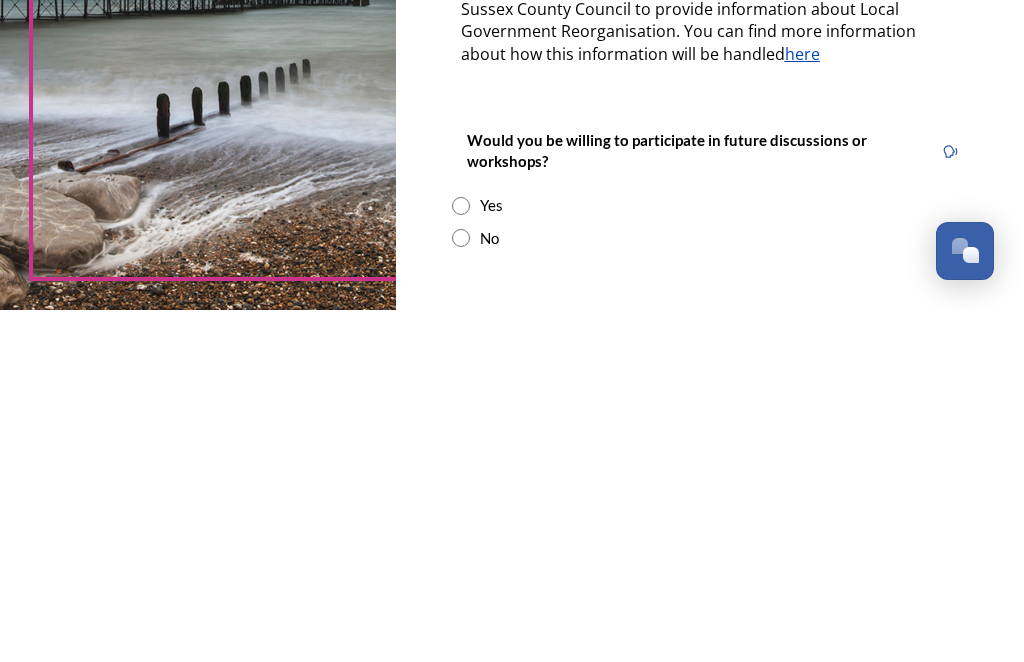 scroll, scrollTop: 491, scrollLeft: 0, axis: vertical 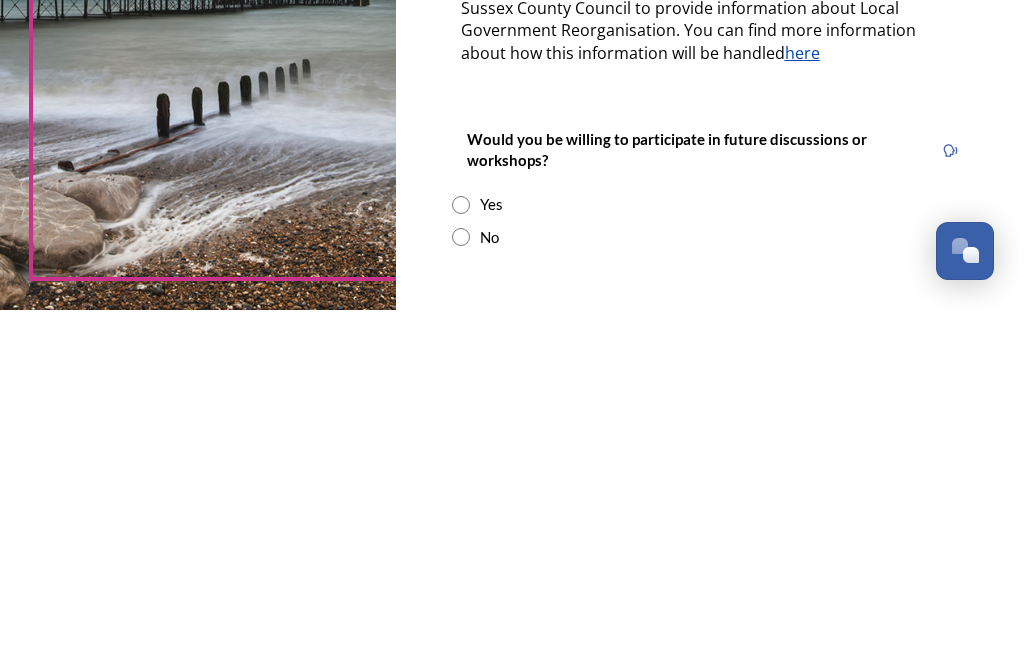 type on "alison.challenger@[EMAIL]" 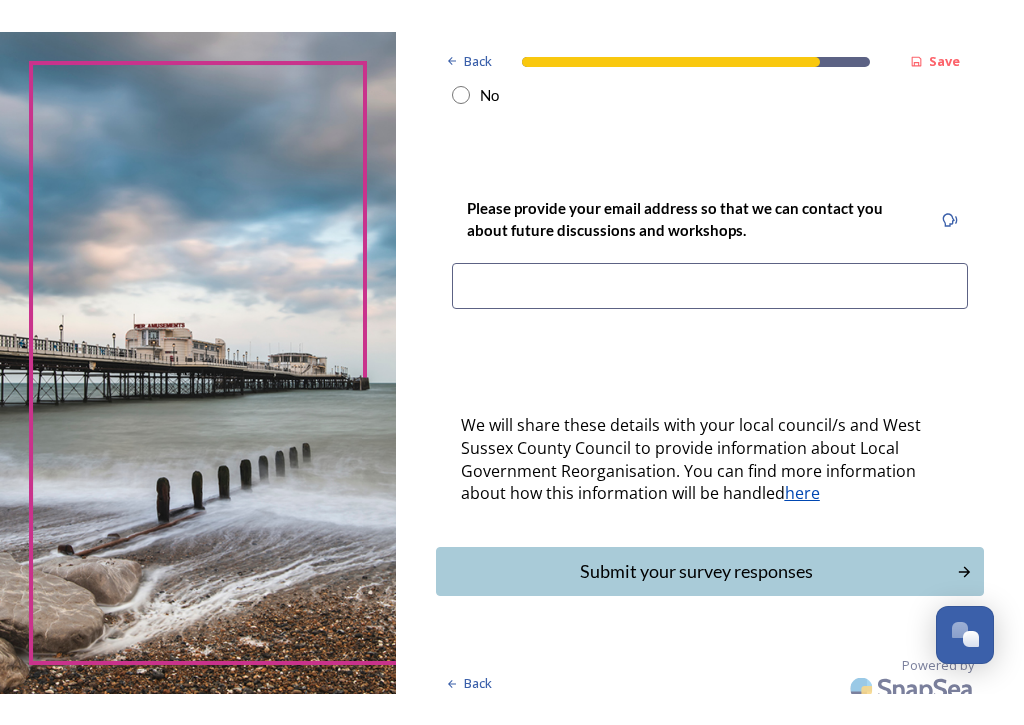 scroll, scrollTop: 1016, scrollLeft: 0, axis: vertical 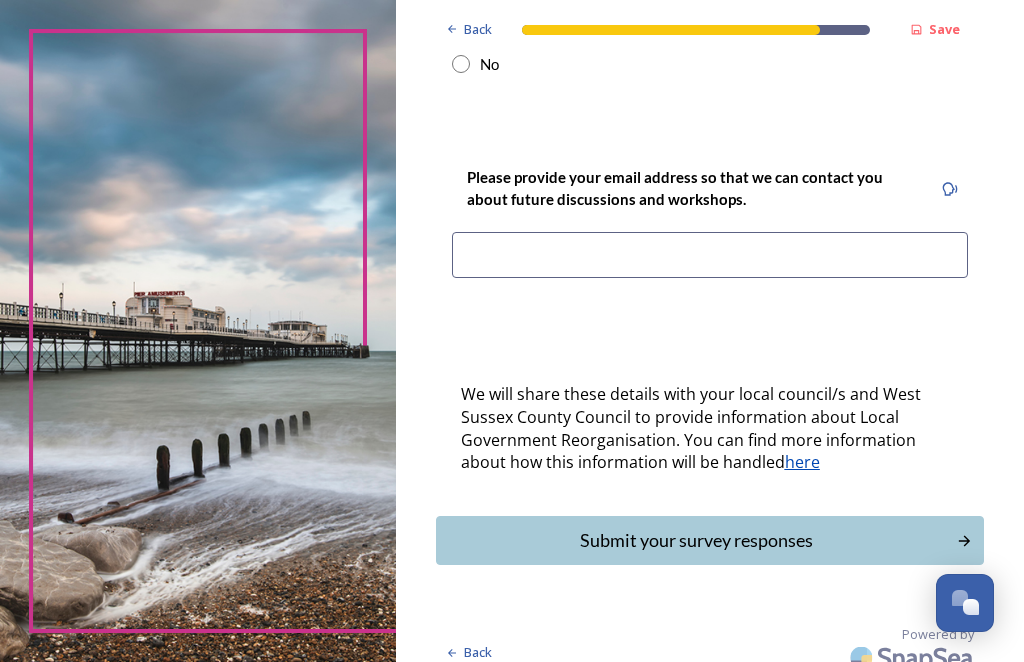 click at bounding box center (710, 255) 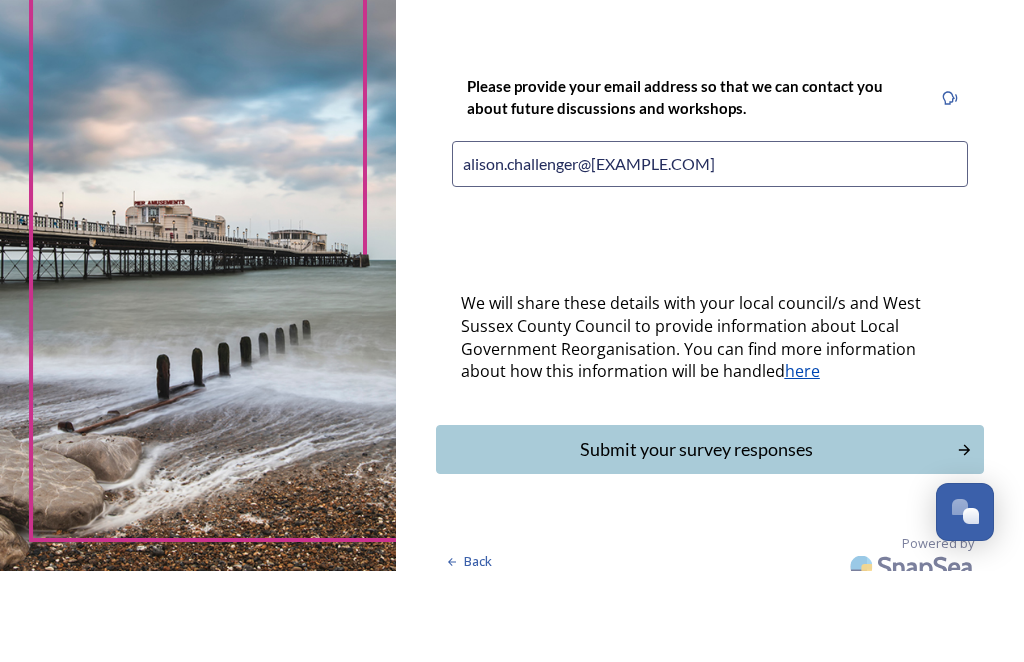 type on "alison.challenger@[EMAIL]" 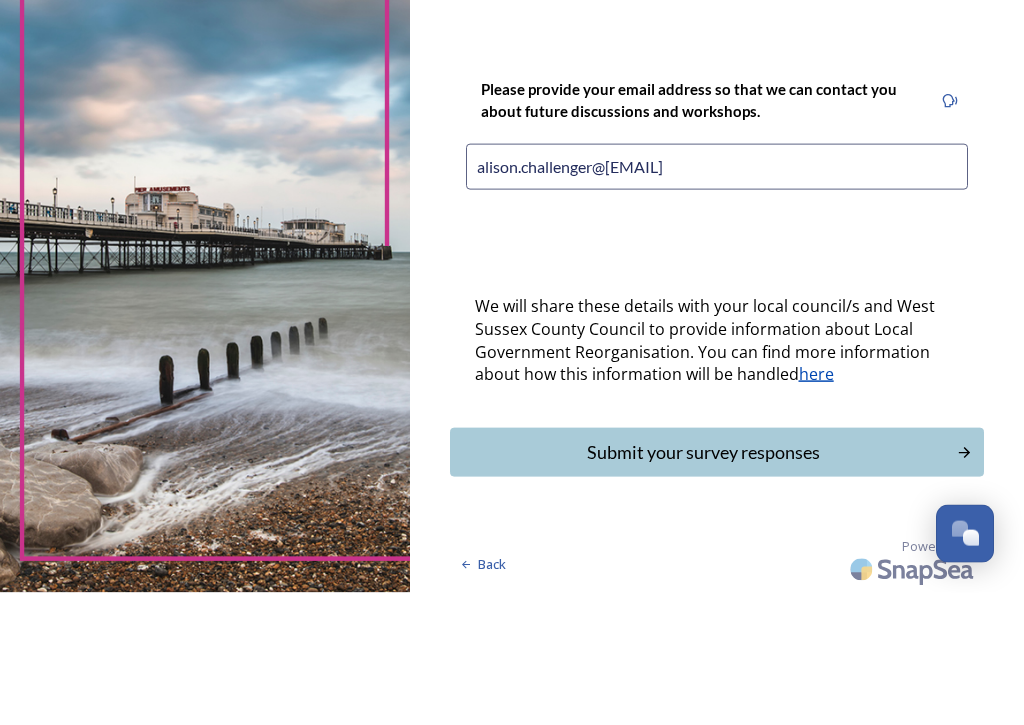 scroll, scrollTop: 953, scrollLeft: 0, axis: vertical 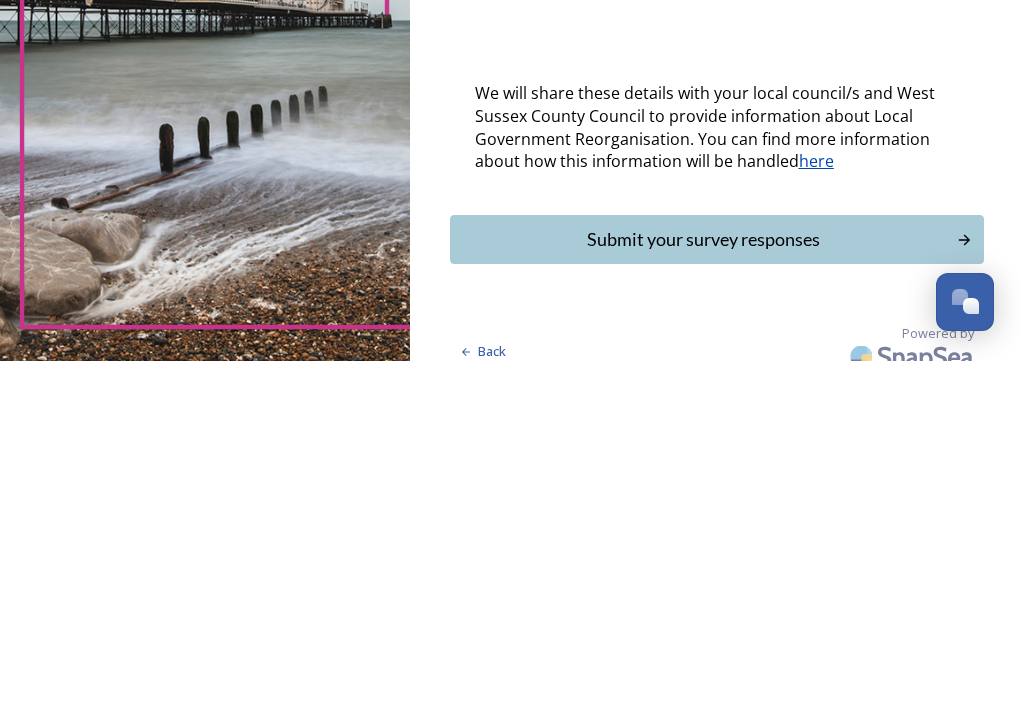 click on "Submit your survey responses" at bounding box center [703, 603] 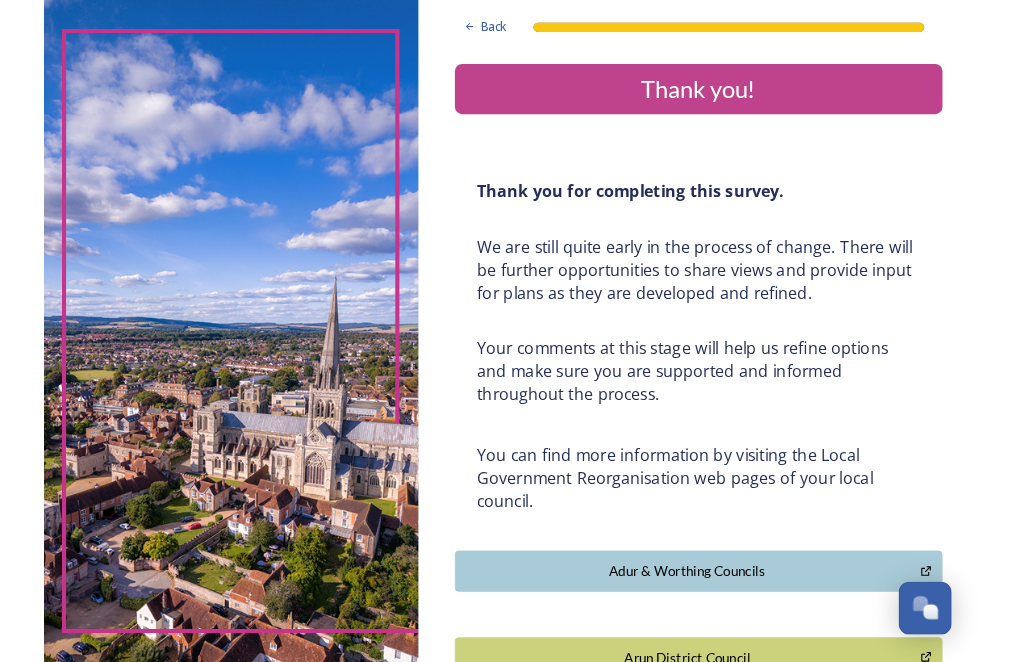 scroll, scrollTop: 0, scrollLeft: 0, axis: both 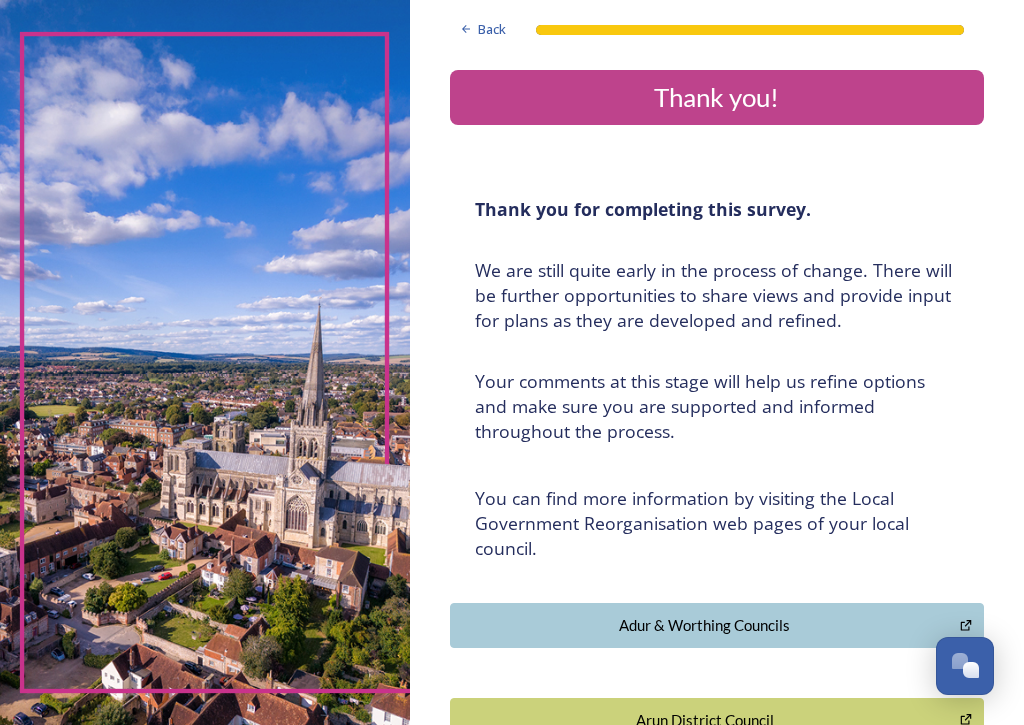 click at bounding box center [205, 362] 